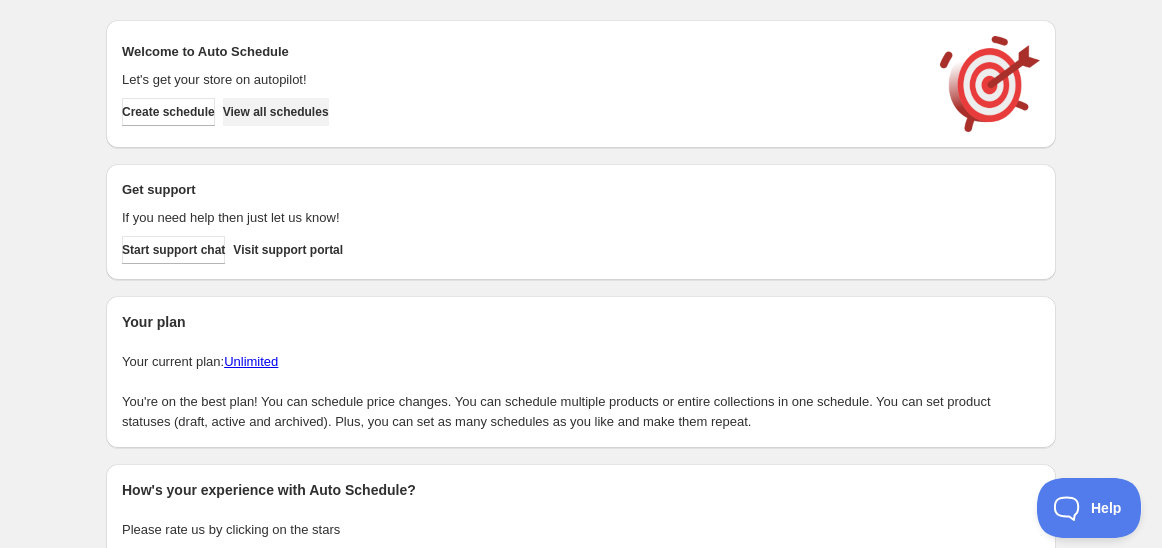 scroll, scrollTop: 0, scrollLeft: 0, axis: both 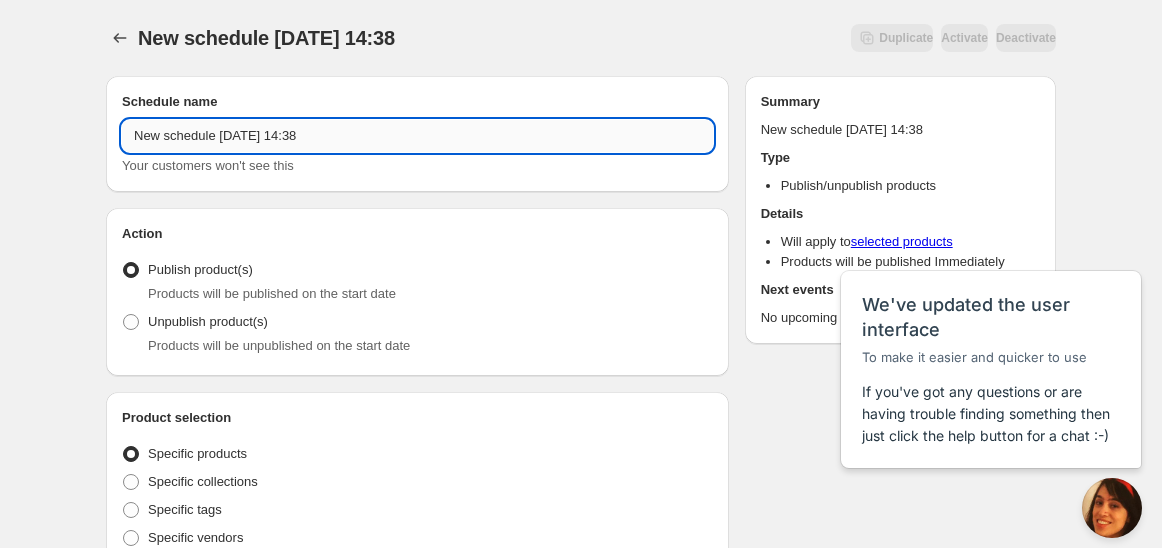 click on "New schedule Jul 07 2025 14:38" at bounding box center (417, 136) 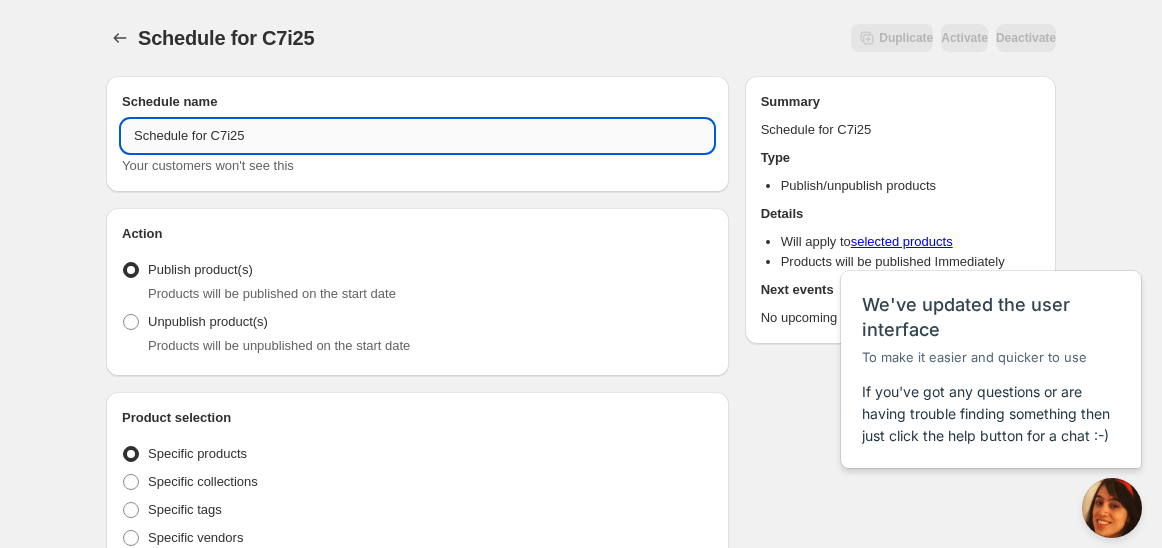 drag, startPoint x: 211, startPoint y: 136, endPoint x: 306, endPoint y: 128, distance: 95.33625 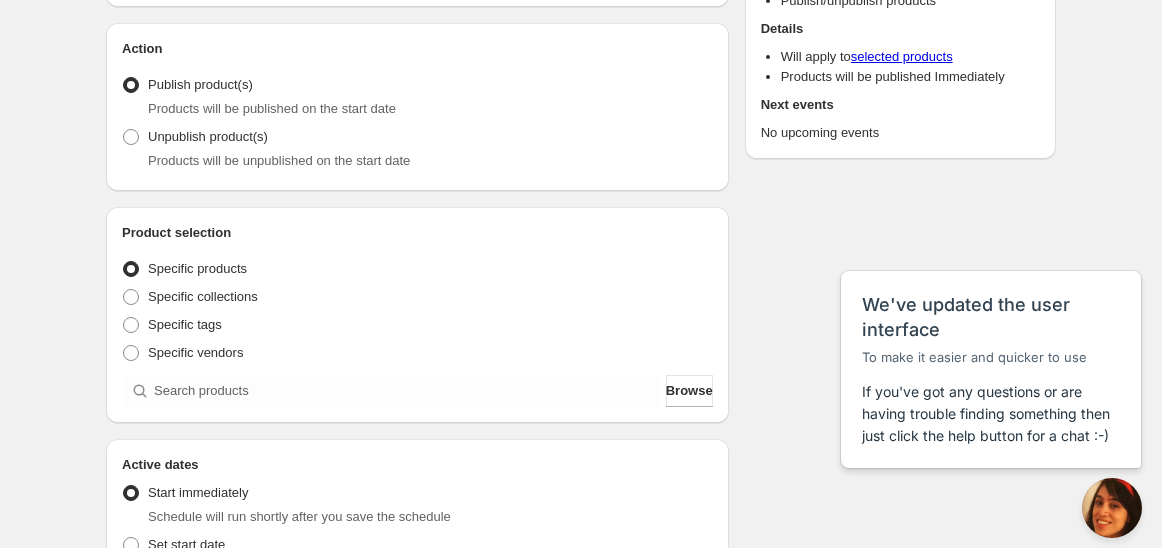scroll, scrollTop: 222, scrollLeft: 0, axis: vertical 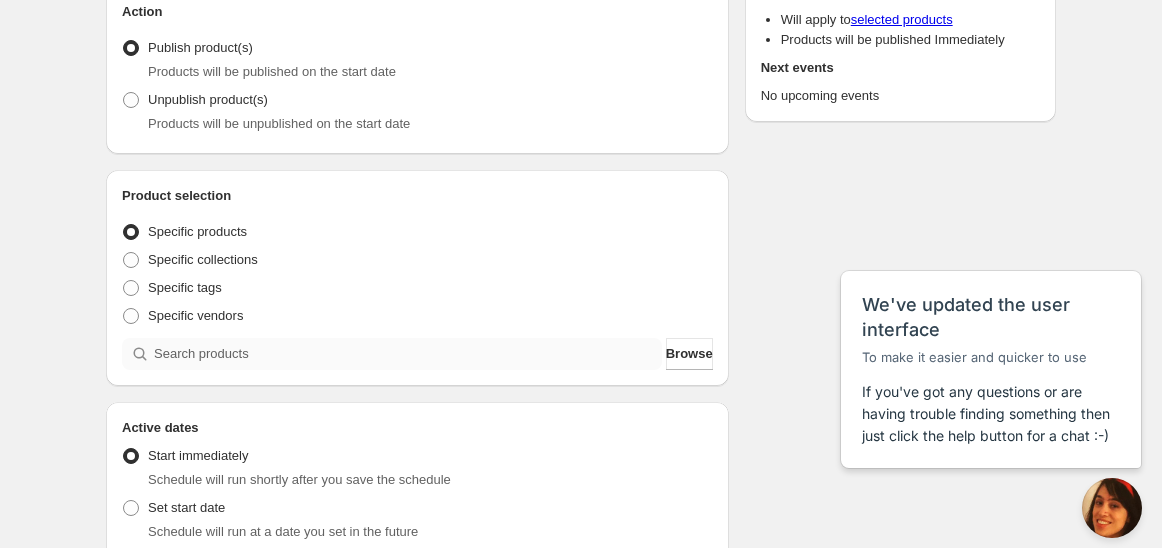 type on "Schedule for C7i25" 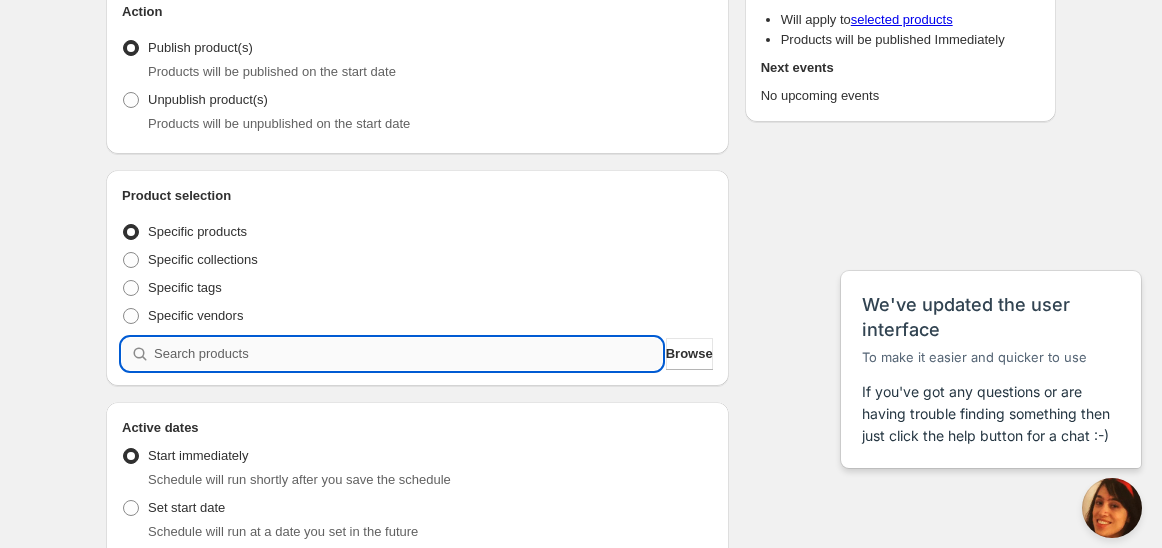 click at bounding box center [408, 354] 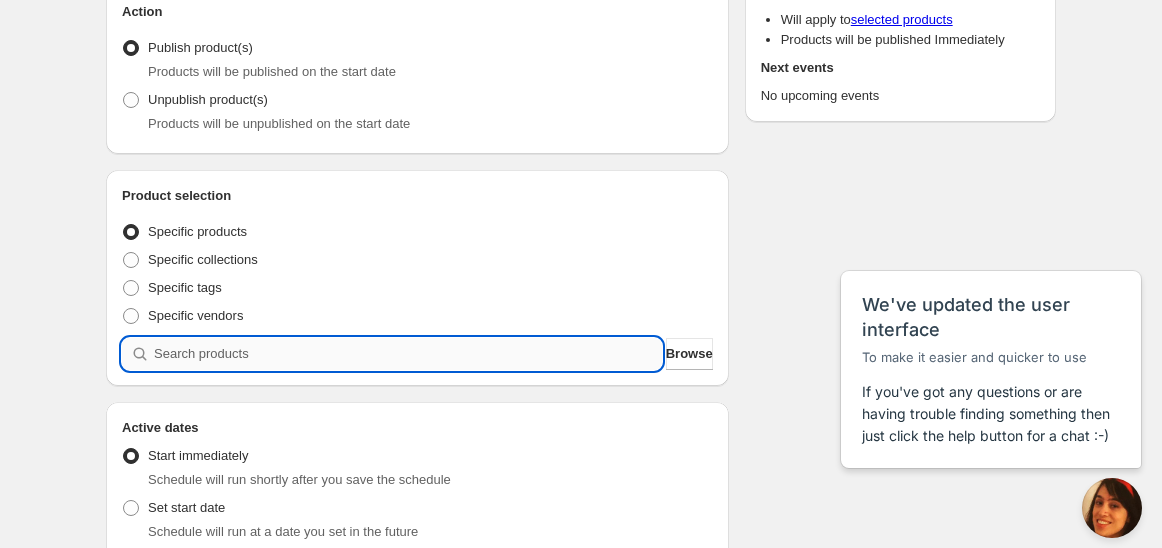 paste on "C7i25" 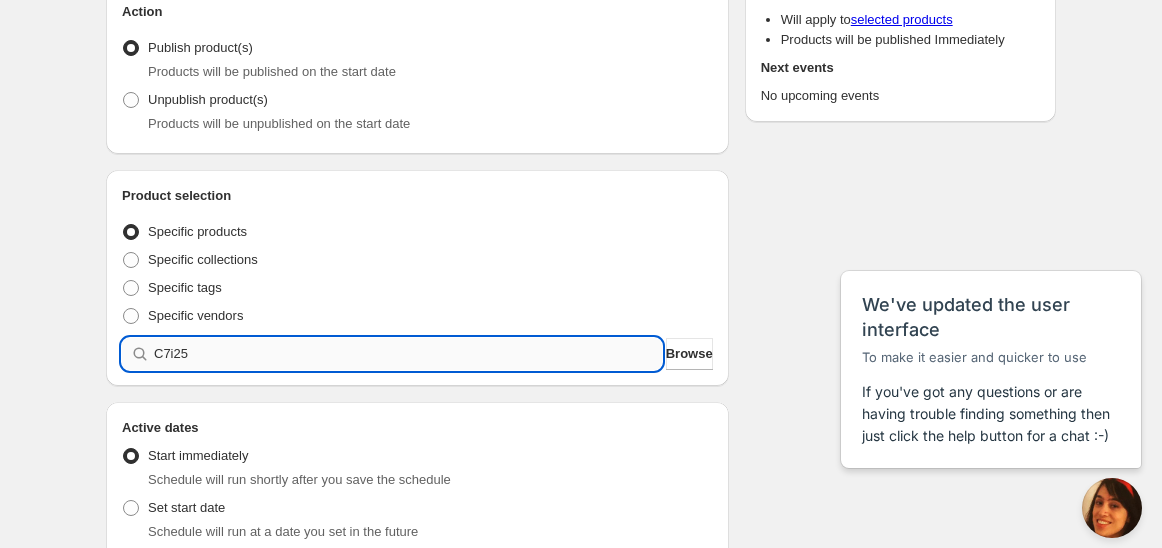 type 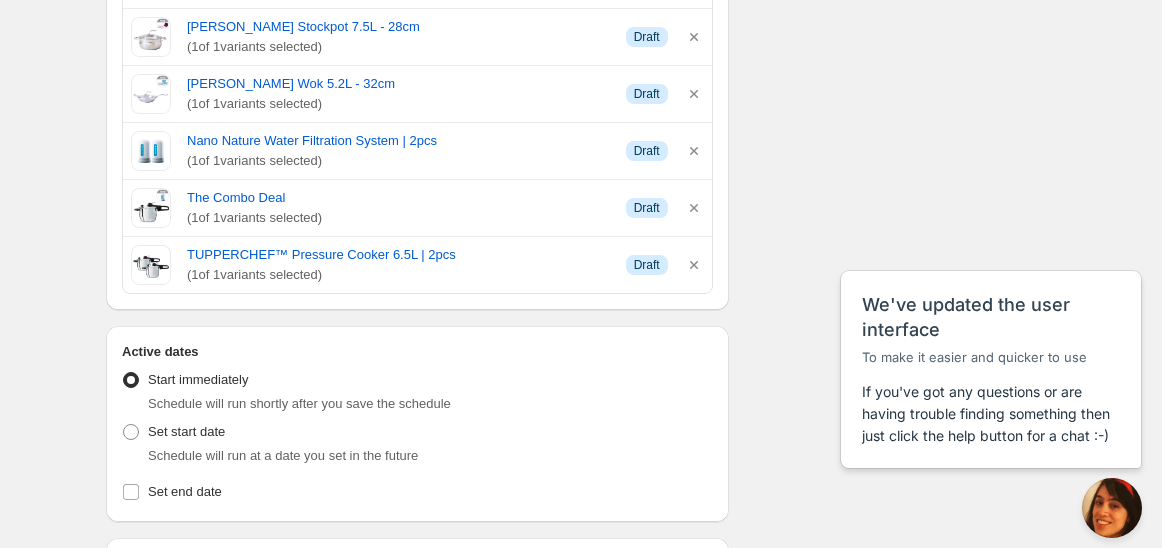 scroll, scrollTop: 1000, scrollLeft: 0, axis: vertical 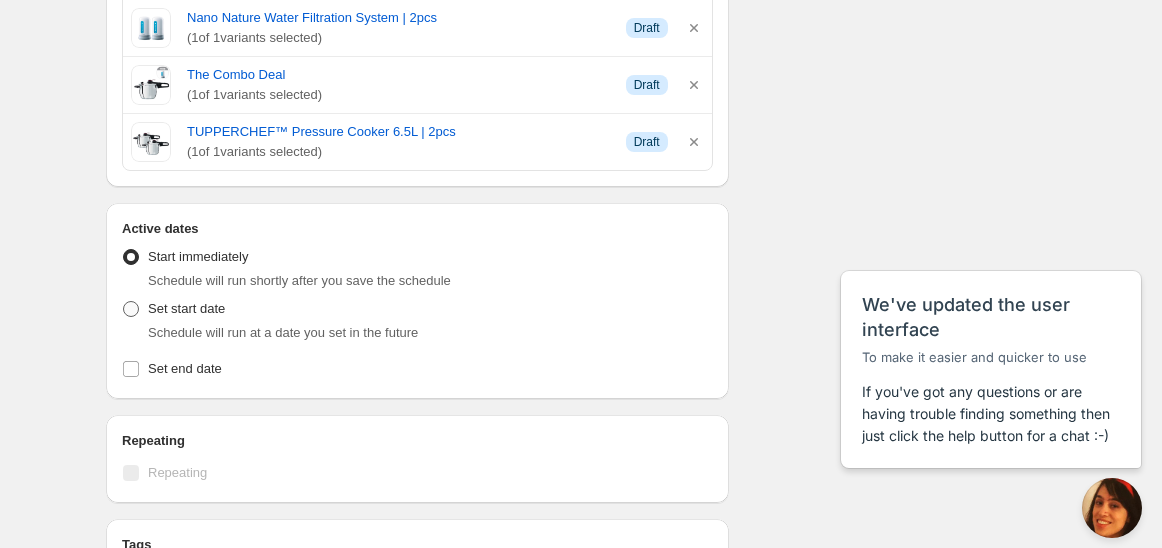 click on "Set start date" at bounding box center [186, 308] 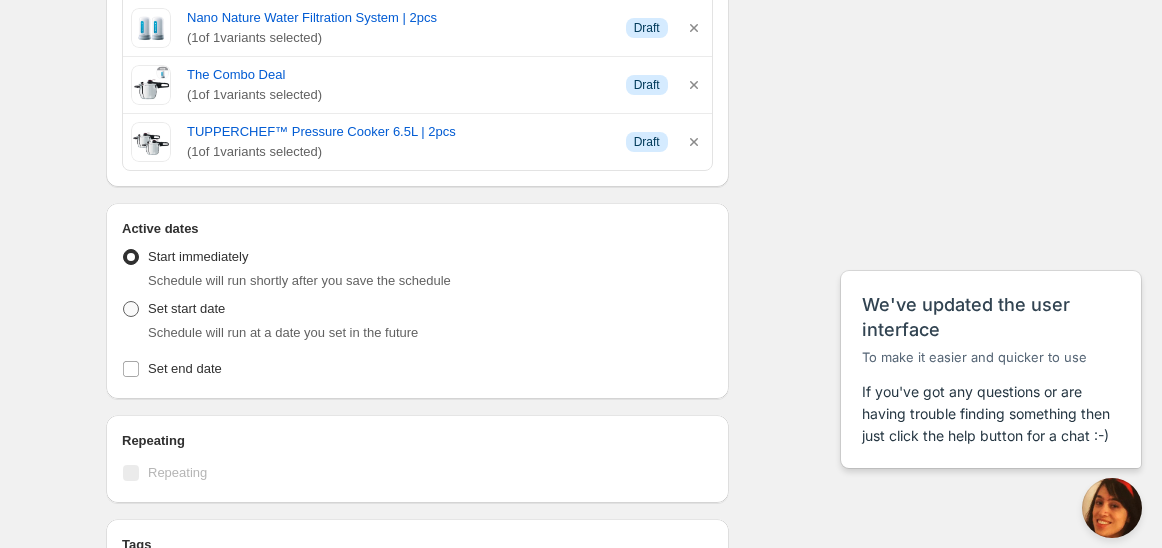 radio on "true" 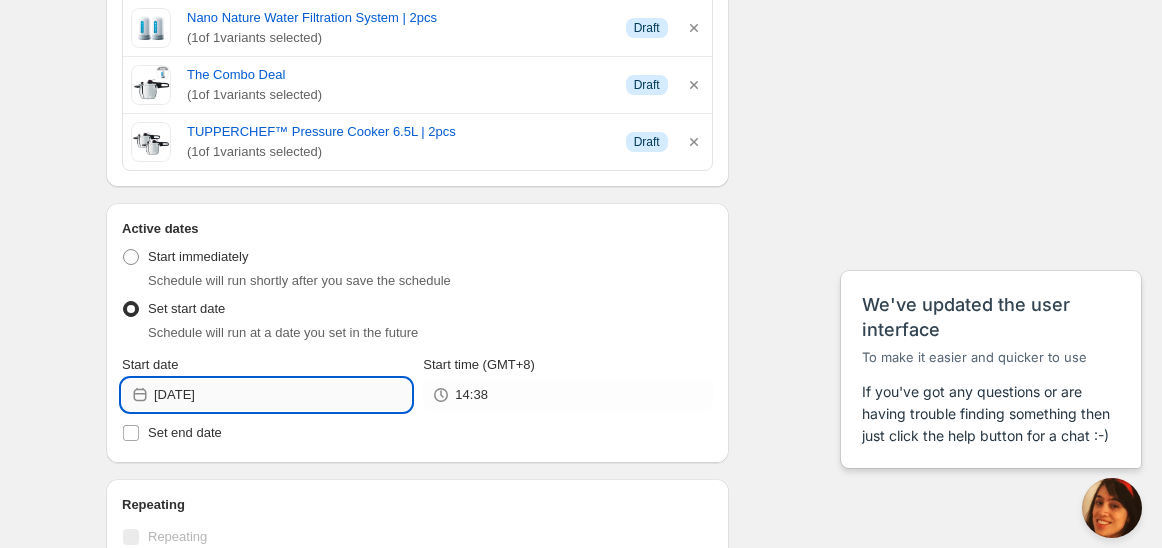 click on "[DATE]" at bounding box center (282, 395) 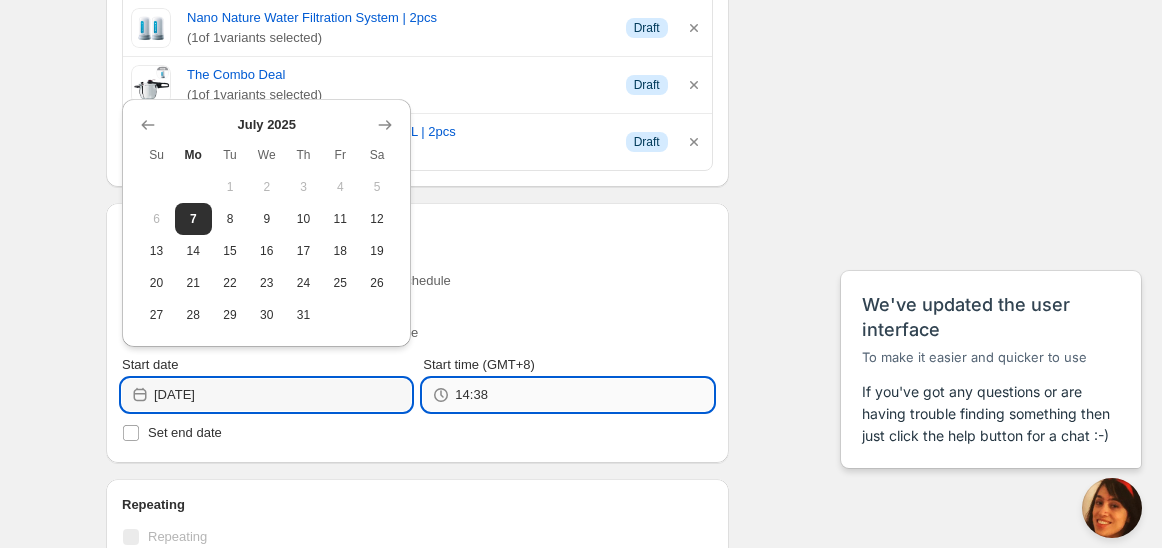 click on "14:38" at bounding box center (583, 395) 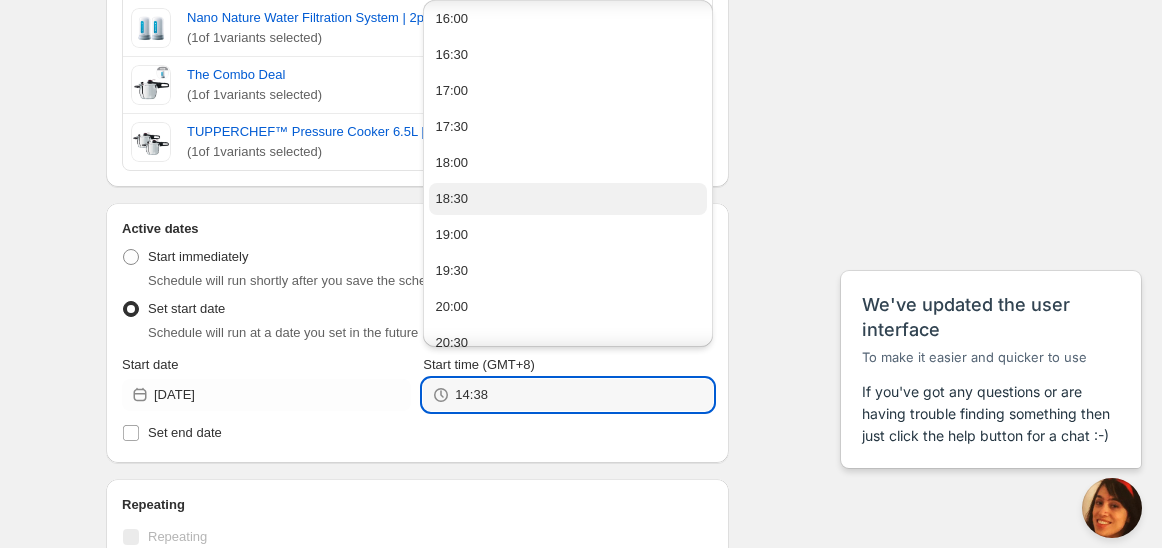 scroll, scrollTop: 0, scrollLeft: 0, axis: both 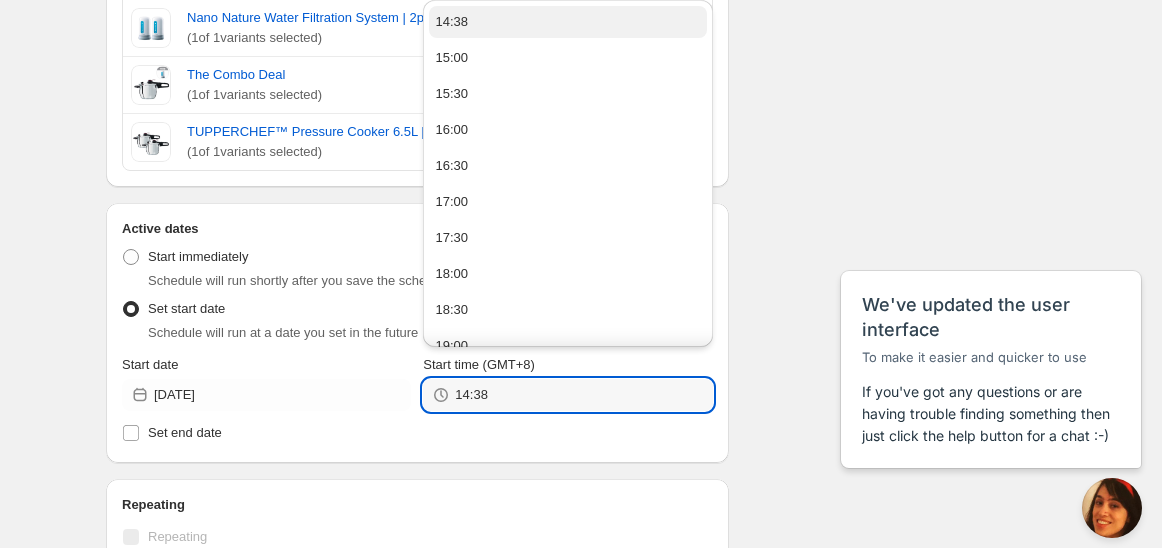 click on "14:38" at bounding box center (451, 22) 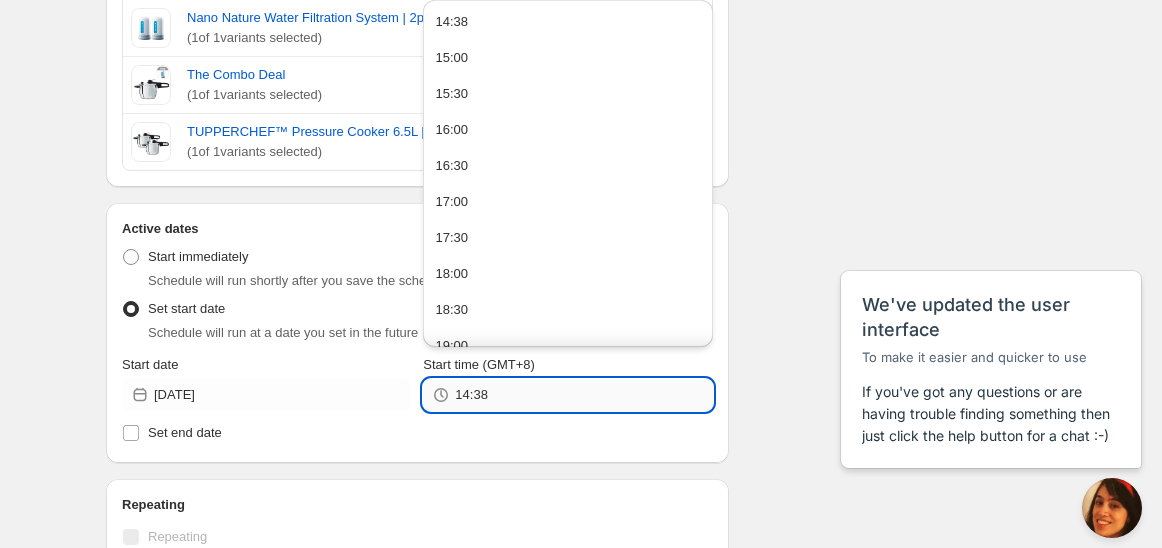 drag, startPoint x: 473, startPoint y: 388, endPoint x: 510, endPoint y: 398, distance: 38.327538 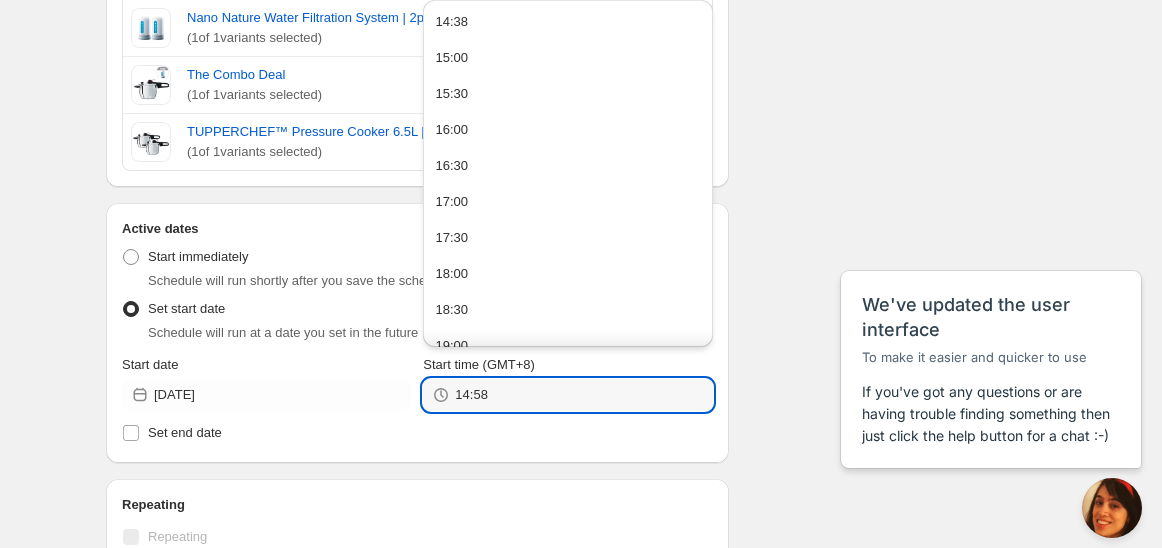 type on "14:58" 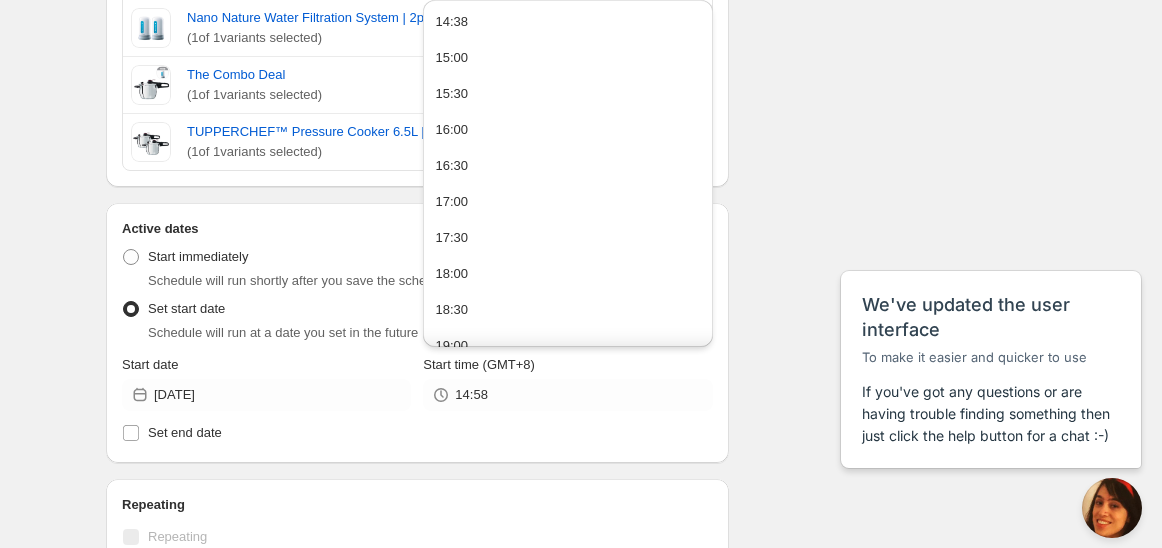 click on "Schedule name Schedule for C7i25 Your customers won't see this Action Action Publish product(s) Products will be published on the start date Unpublish product(s) Products will be unpublished on the start date Product selection Entity type Specific products Specific collections Specific tags Specific vendors Browse Best CS Collection ( 1  of   1  variants selected) Info Draft Black Series Casserole Pot 5.8L | 2pcs ( 1  of   1  variants selected) Info Draft Black Series Fry Pan with Glass Lid 28cm | 2pcs ( 1  of   1  variants selected) Info Draft Chef Series Casserole Pot 5.7L | 2pcs ( 1  of   1  variants selected) Info Draft Mastro Frypan - 28cm ( 1  of   1  variants selected) Info Draft Mastro Stockpot 7.5L - 28cm ( 1  of   1  variants selected) Info Draft Mastro Wok 5.2L - 32cm ( 1  of   1  variants selected) Info Draft Nano Nature Water Filtration System | 2pcs ( 1  of   1  variants selected) Info Draft The Combo Deal ( 1  of   1  variants selected) Info Draft TUPPERCHEF™ Pressure Cooker 6.5L | 2pcs ( 1" at bounding box center (573, 93) 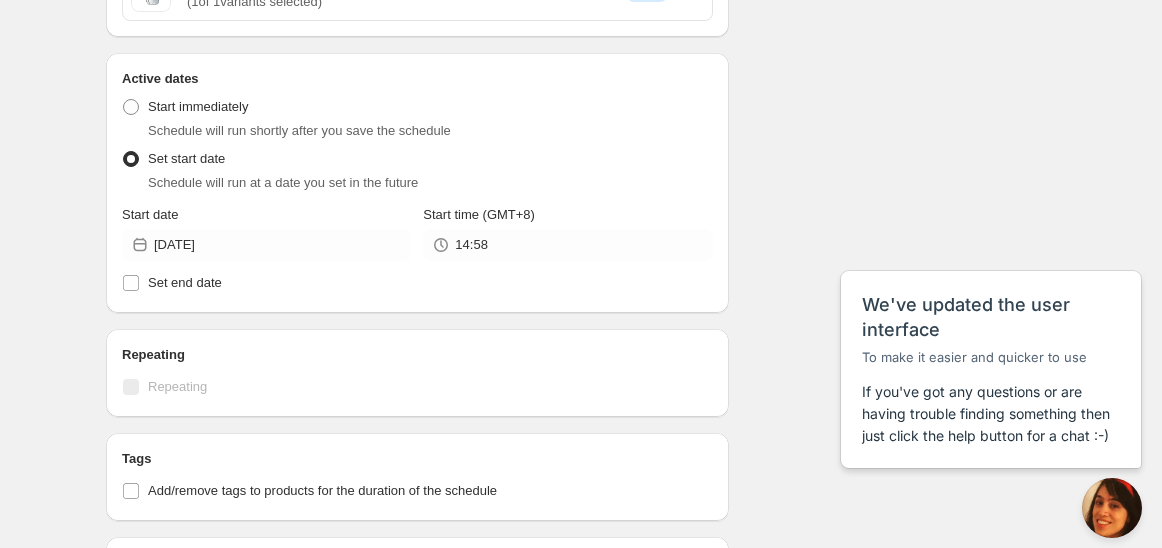scroll, scrollTop: 1222, scrollLeft: 0, axis: vertical 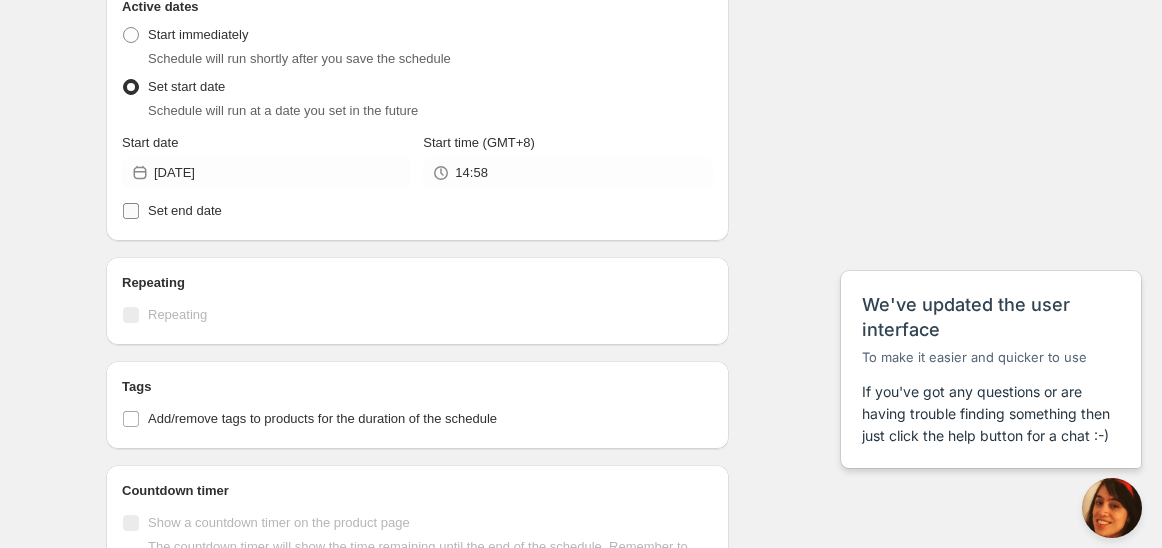 click on "Set end date" at bounding box center [185, 210] 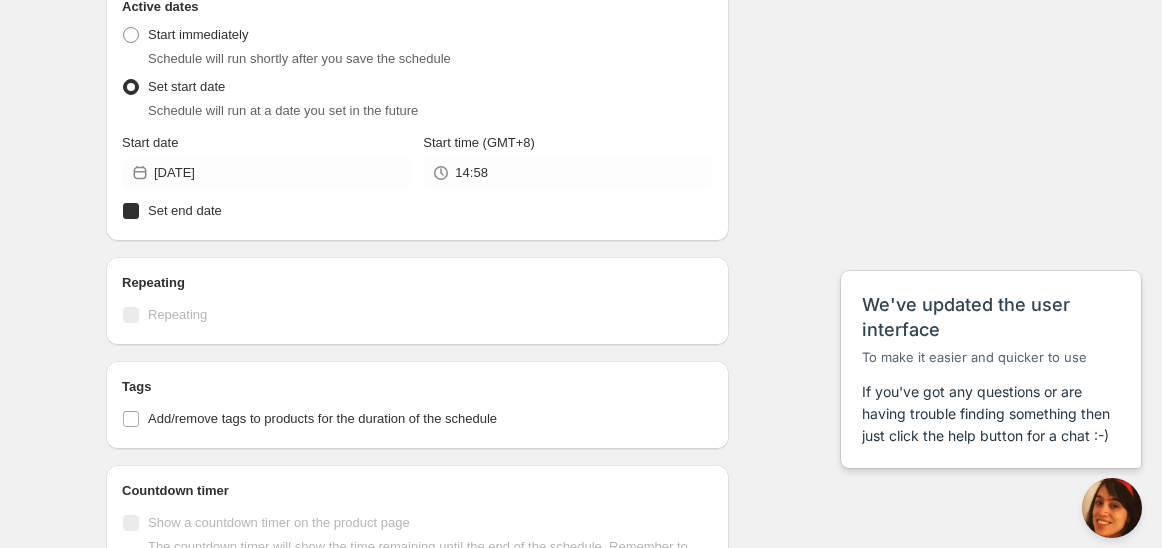 checkbox on "true" 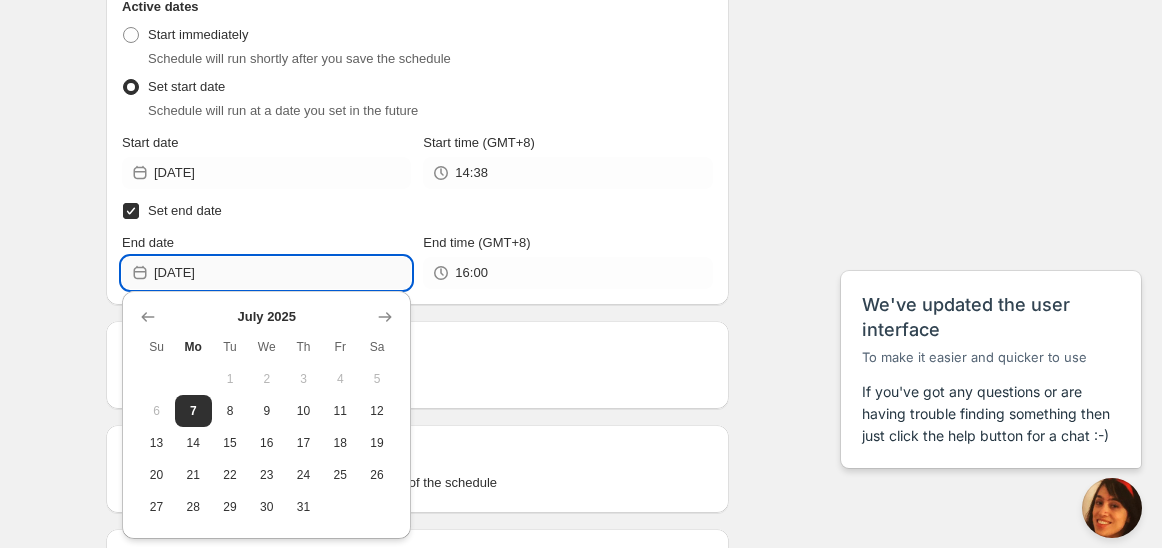 click on "[DATE]" at bounding box center (282, 273) 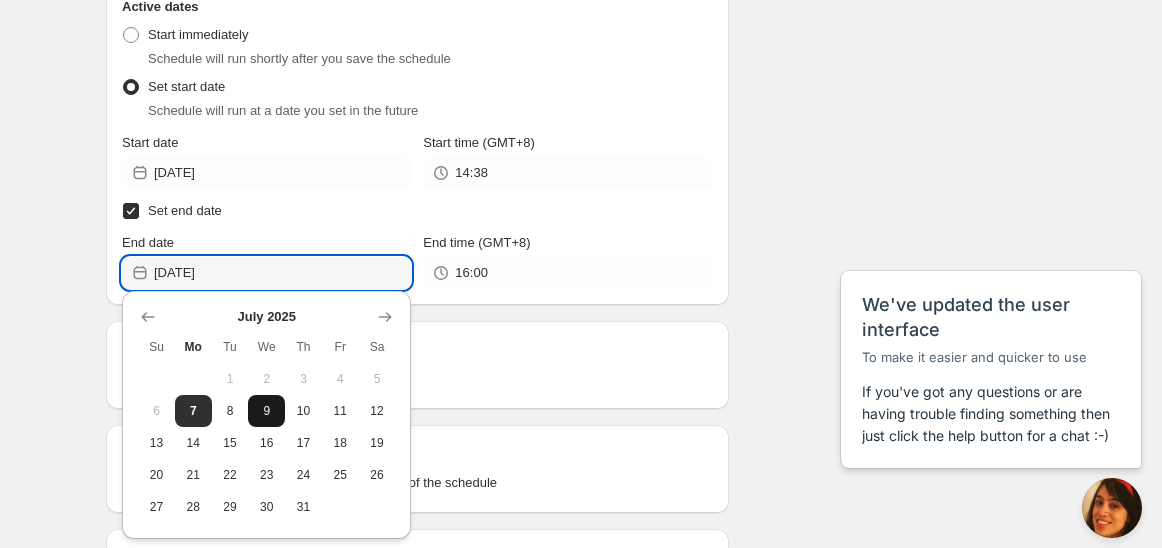 click on "9" at bounding box center (266, 411) 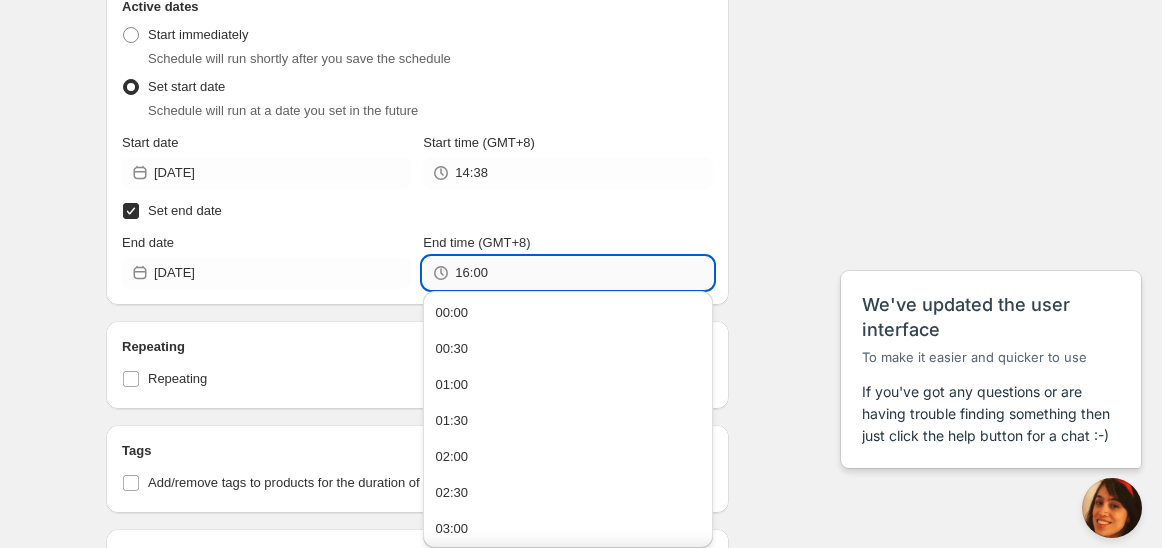 click on "16:00" at bounding box center (583, 273) 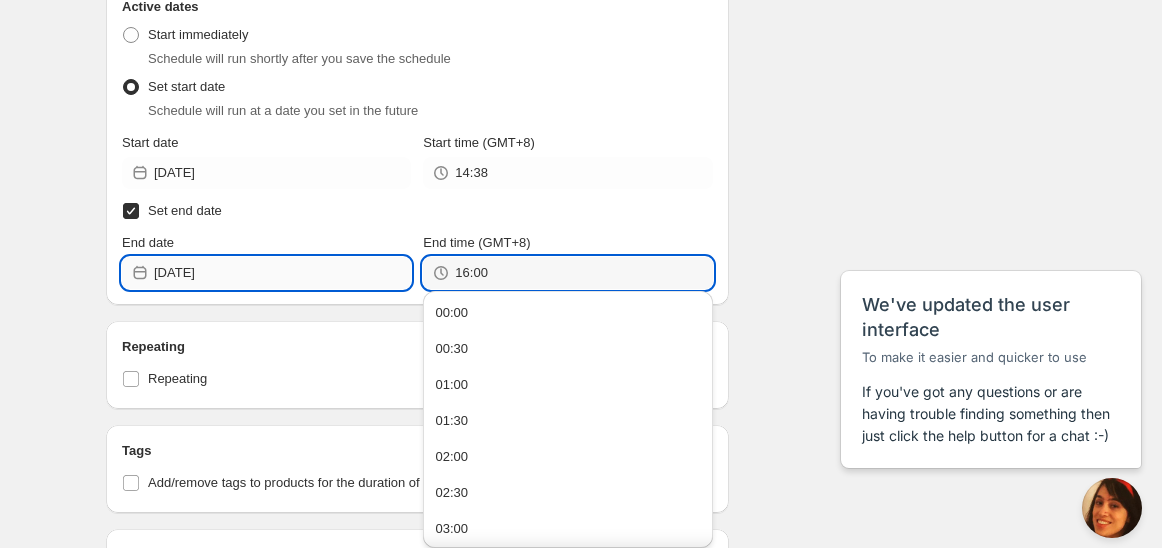 click on "[DATE]" at bounding box center (282, 273) 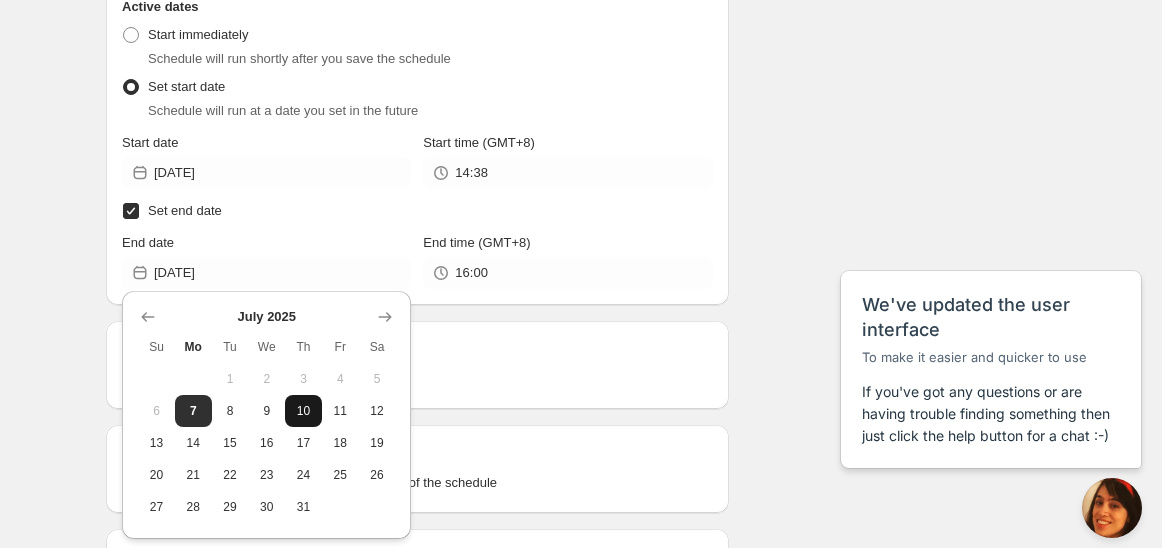 click on "10" at bounding box center (303, 411) 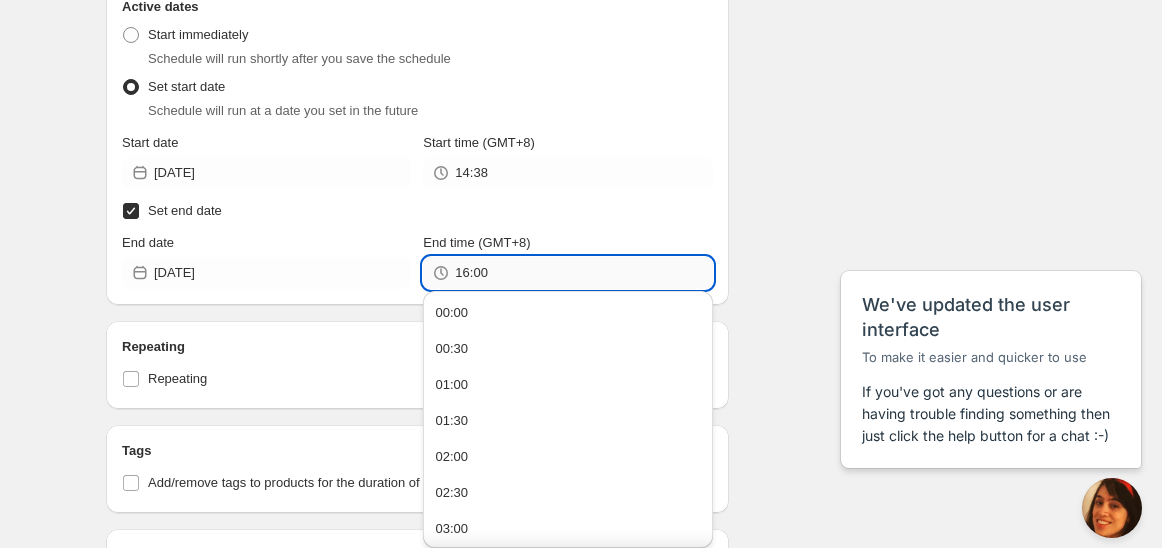 click on "16:00" at bounding box center [583, 273] 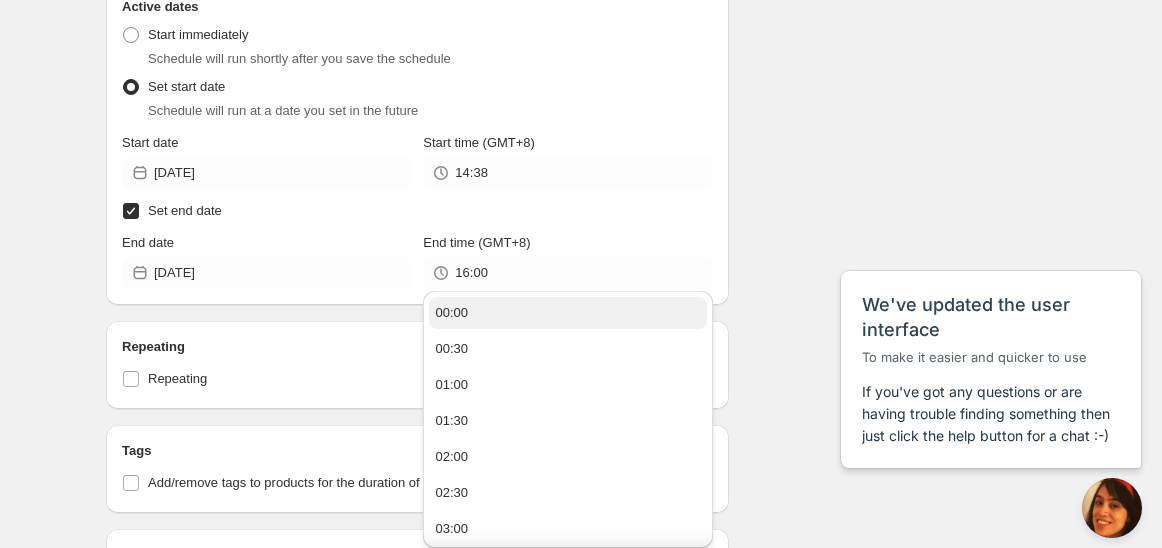 click on "00:00" at bounding box center (567, 313) 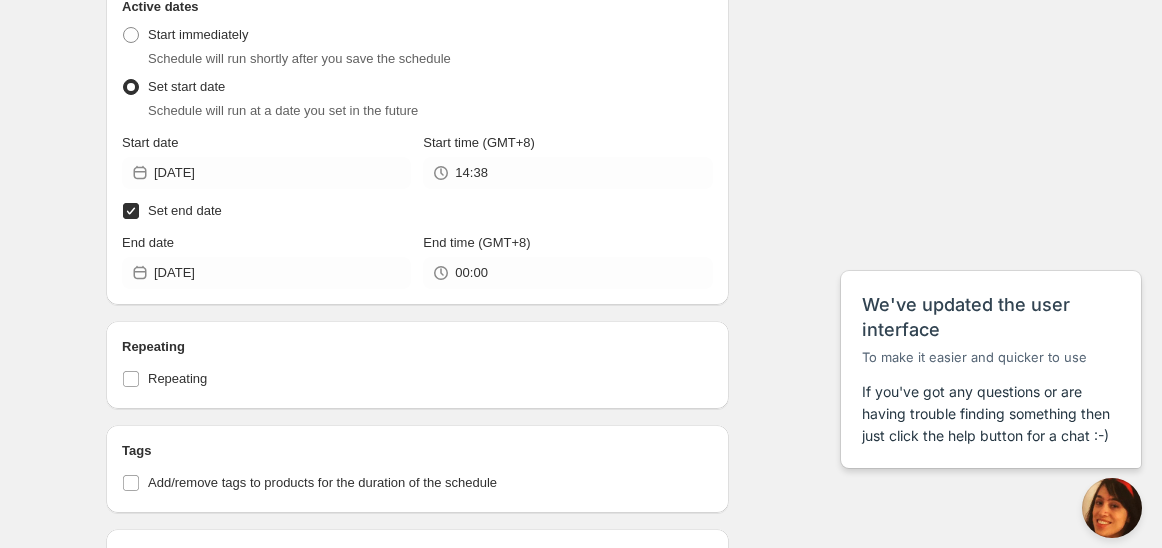 click on "Schedule name Schedule for C7i25 Your customers won't see this Action Action Publish product(s) Products will be published on the start date Unpublish product(s) Products will be unpublished on the start date Product selection Entity type Specific products Specific collections Specific tags Specific vendors Browse Best CS Collection ( 1  of   1  variants selected) Info Draft Black Series Casserole Pot 5.8L | 2pcs ( 1  of   1  variants selected) Info Draft Black Series Fry Pan with Glass Lid 28cm | 2pcs ( 1  of   1  variants selected) Info Draft Chef Series Casserole Pot 5.7L | 2pcs ( 1  of   1  variants selected) Info Draft Mastro Frypan - 28cm ( 1  of   1  variants selected) Info Draft Mastro Stockpot 7.5L - 28cm ( 1  of   1  variants selected) Info Draft Mastro Wok 5.2L - 32cm ( 1  of   1  variants selected) Info Draft Nano Nature Water Filtration System | 2pcs ( 1  of   1  variants selected) Info Draft The Combo Deal ( 1  of   1  variants selected) Info Draft TUPPERCHEF™ Pressure Cooker 6.5L | 2pcs ( 1" at bounding box center [573, -49] 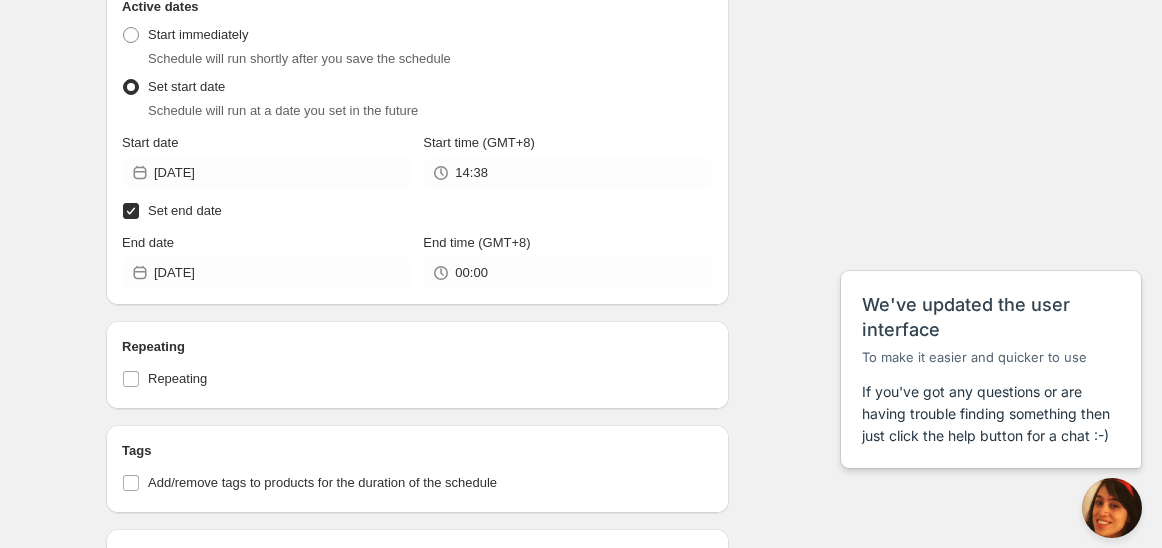 click on "Schedule name Schedule for C7i25 Your customers won't see this Action Action Publish product(s) Products will be published on the start date Unpublish product(s) Products will be unpublished on the start date Product selection Entity type Specific products Specific collections Specific tags Specific vendors Browse Best CS Collection ( 1  of   1  variants selected) Info Draft Black Series Casserole Pot 5.8L | 2pcs ( 1  of   1  variants selected) Info Draft Black Series Fry Pan with Glass Lid 28cm | 2pcs ( 1  of   1  variants selected) Info Draft Chef Series Casserole Pot 5.7L | 2pcs ( 1  of   1  variants selected) Info Draft Mastro Frypan - 28cm ( 1  of   1  variants selected) Info Draft Mastro Stockpot 7.5L - 28cm ( 1  of   1  variants selected) Info Draft Mastro Wok 5.2L - 32cm ( 1  of   1  variants selected) Info Draft Nano Nature Water Filtration System | 2pcs ( 1  of   1  variants selected) Info Draft The Combo Deal ( 1  of   1  variants selected) Info Draft TUPPERCHEF™ Pressure Cooker 6.5L | 2pcs ( 1" at bounding box center (573, -49) 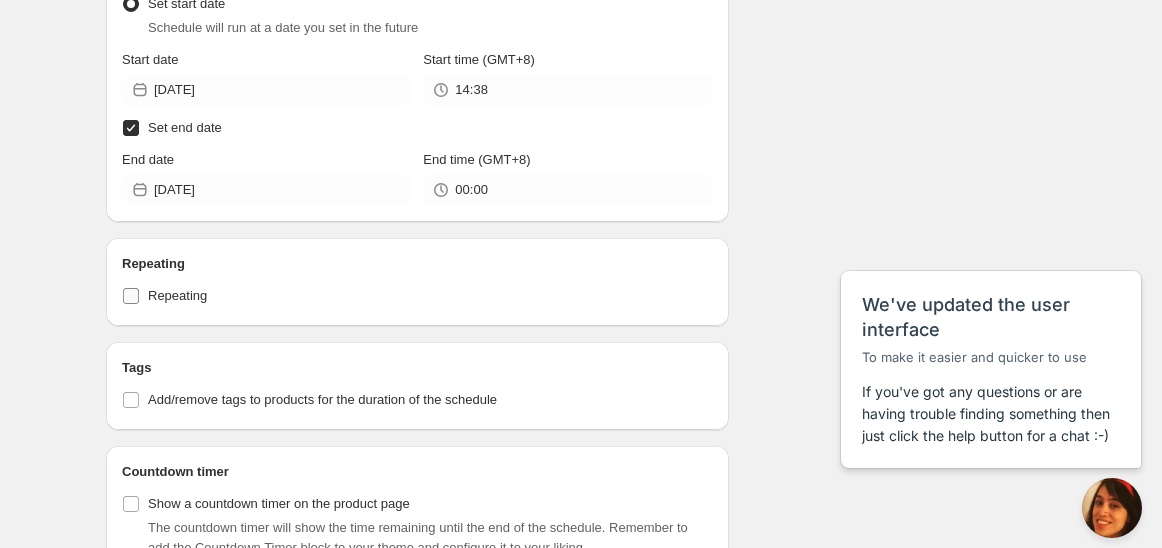 scroll, scrollTop: 1333, scrollLeft: 0, axis: vertical 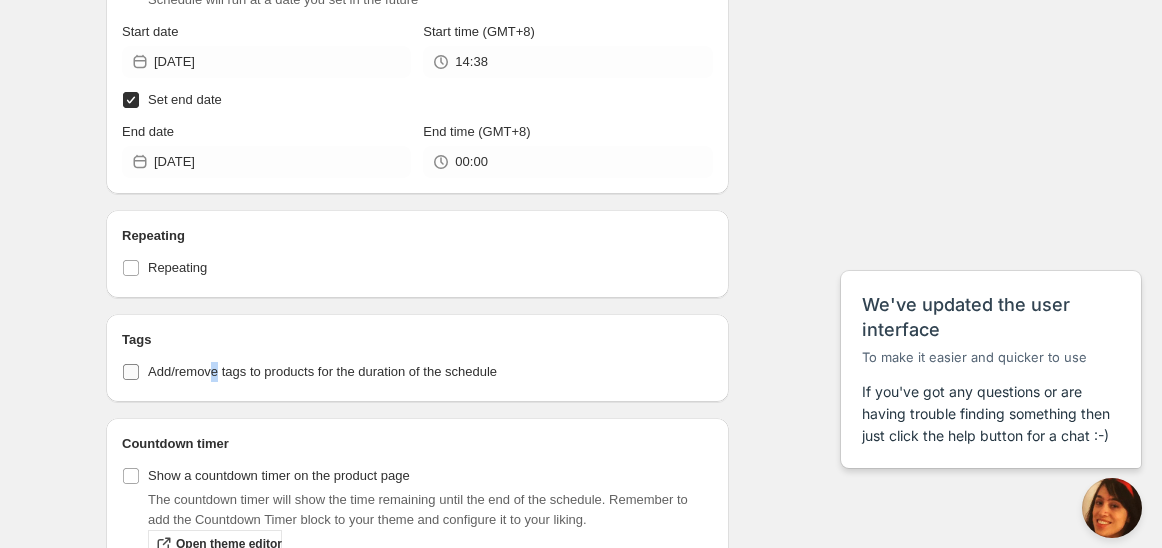 click on "Add/remove tags to products for the duration of the schedule" at bounding box center [322, 372] 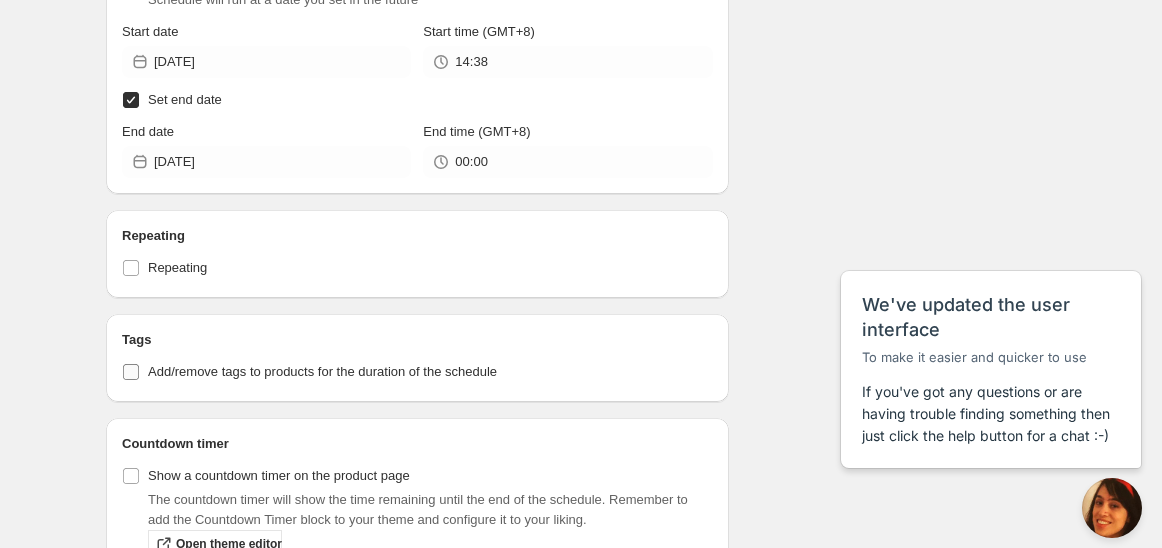 click on "Add/remove tags to products for the duration of the schedule" at bounding box center [322, 371] 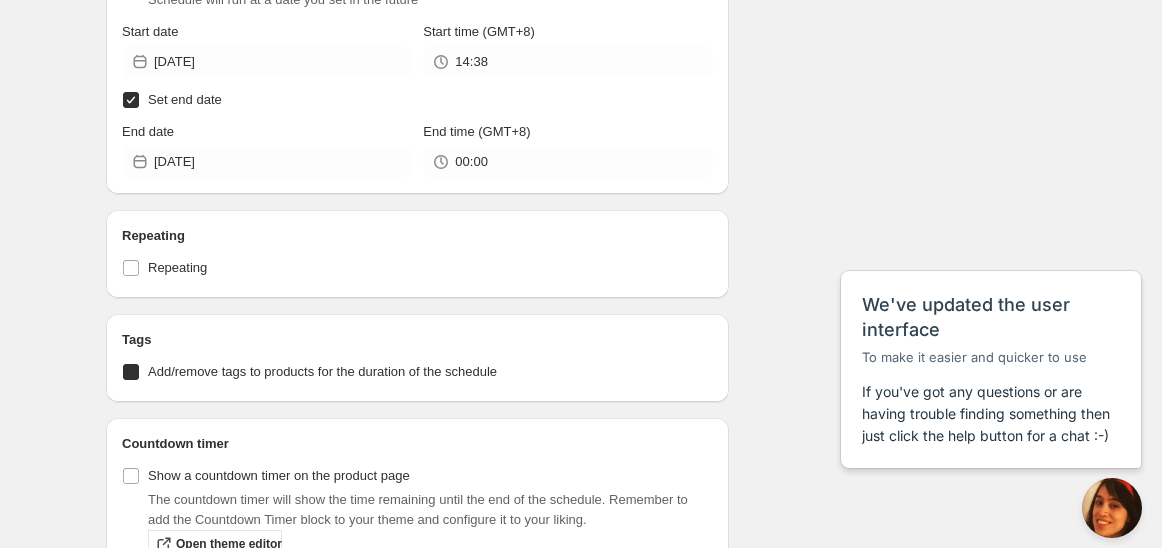 checkbox on "true" 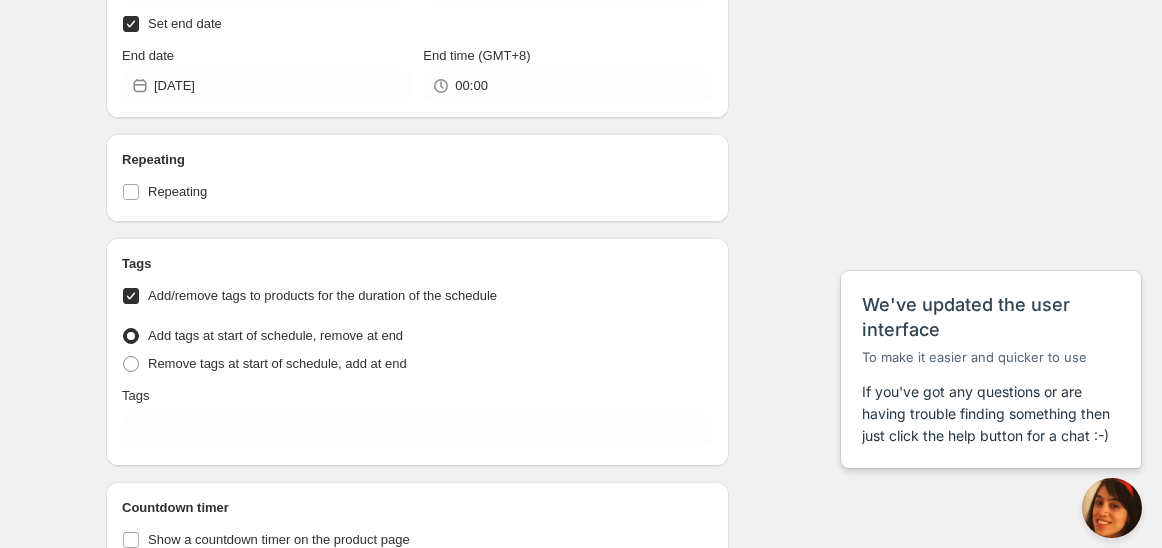 scroll, scrollTop: 1444, scrollLeft: 0, axis: vertical 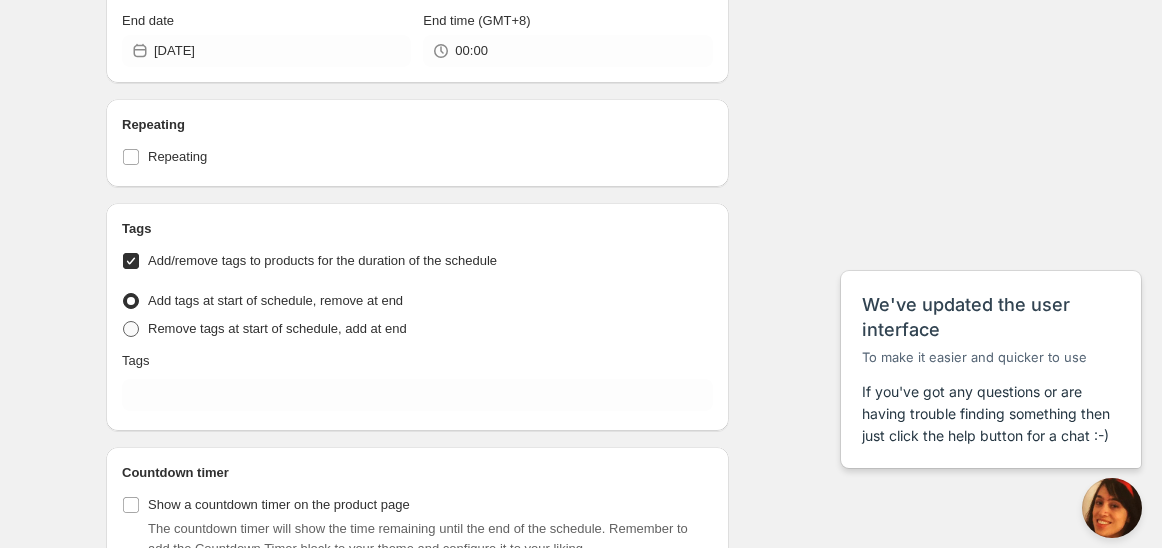 click on "Remove tags at start of schedule, add at end" at bounding box center (277, 329) 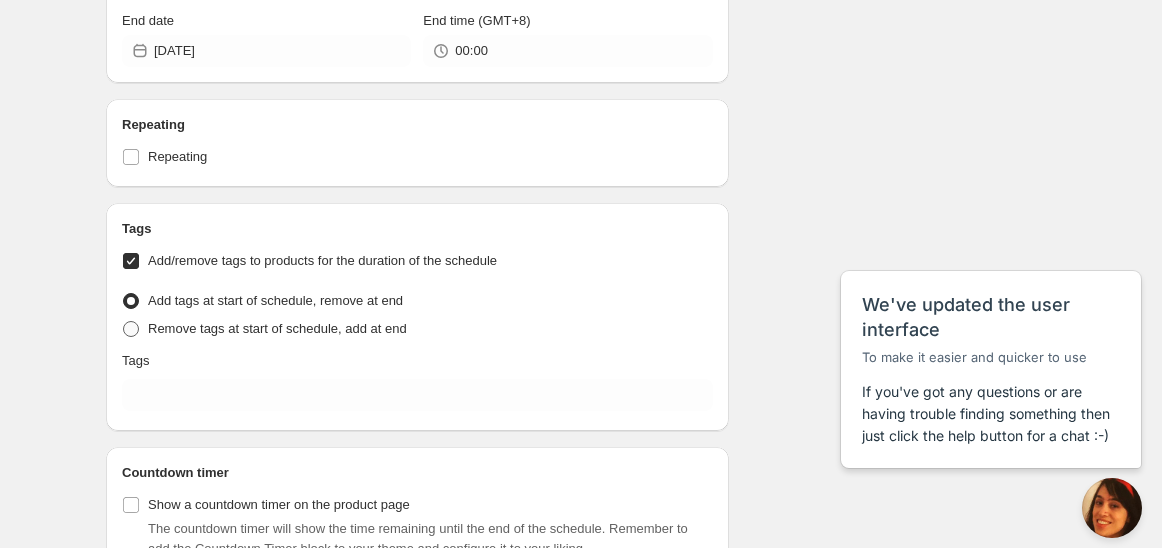 radio on "true" 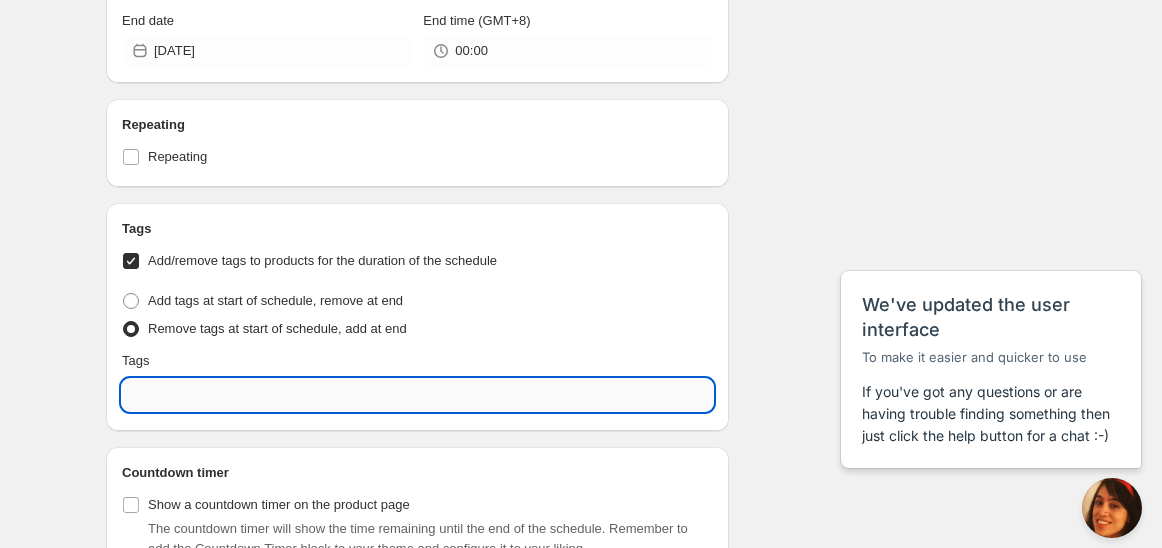 click at bounding box center (417, 395) 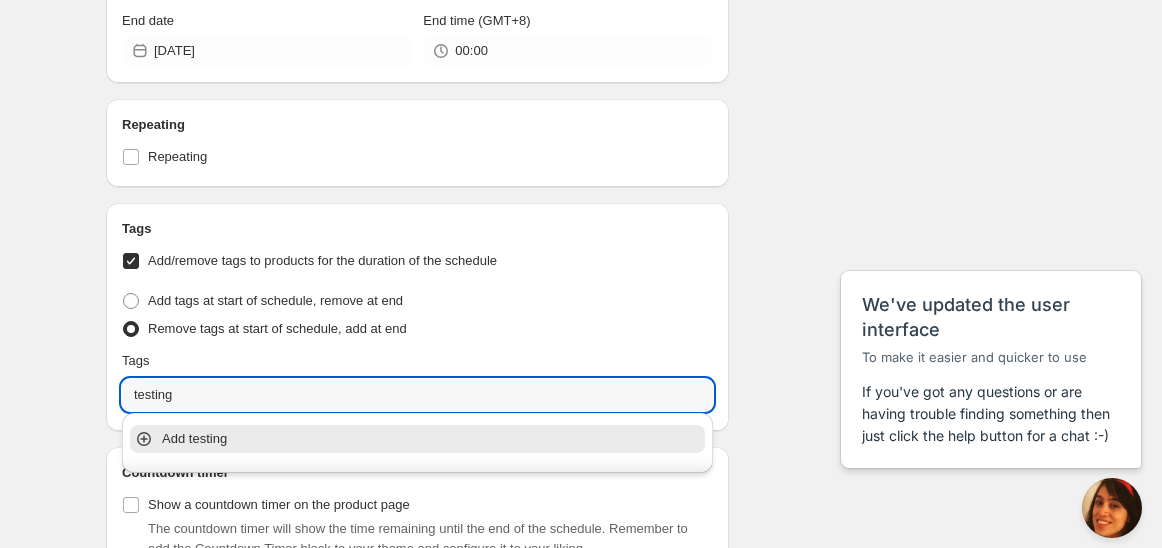 click on "Add testing" at bounding box center [431, 439] 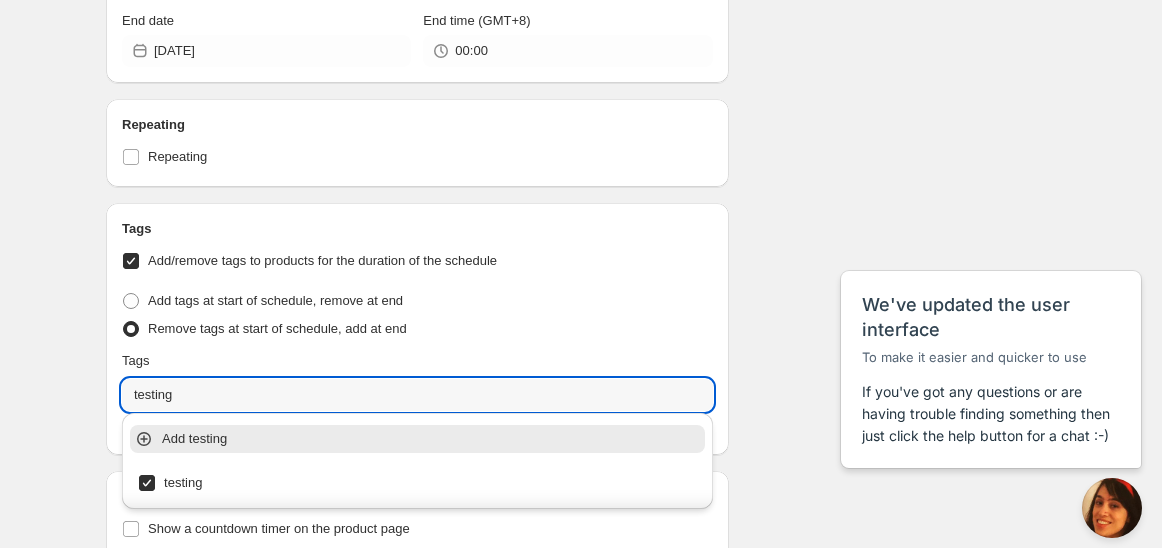type on "testing" 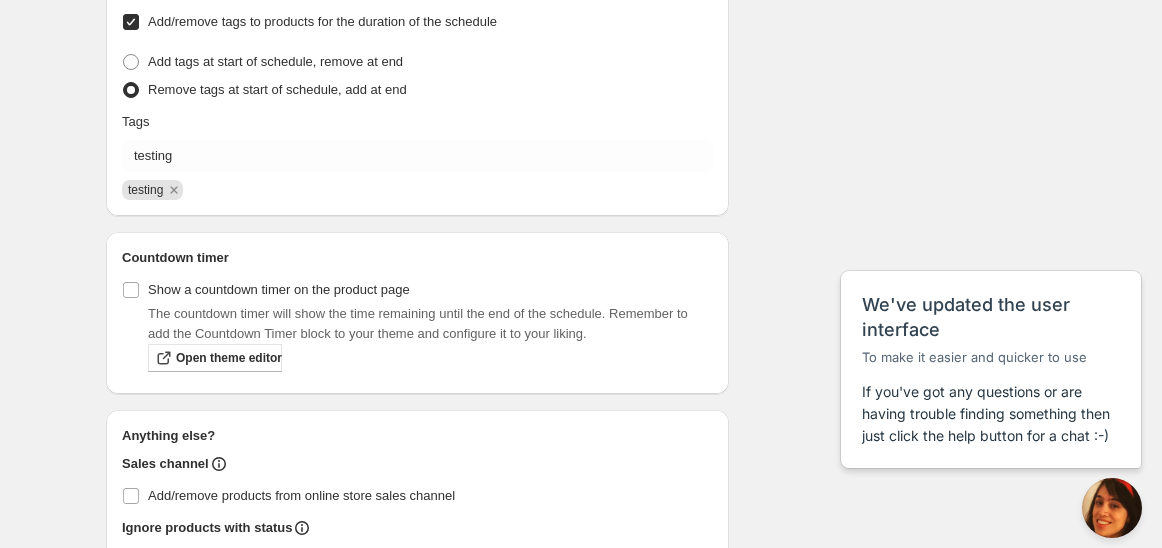 scroll, scrollTop: 1777, scrollLeft: 0, axis: vertical 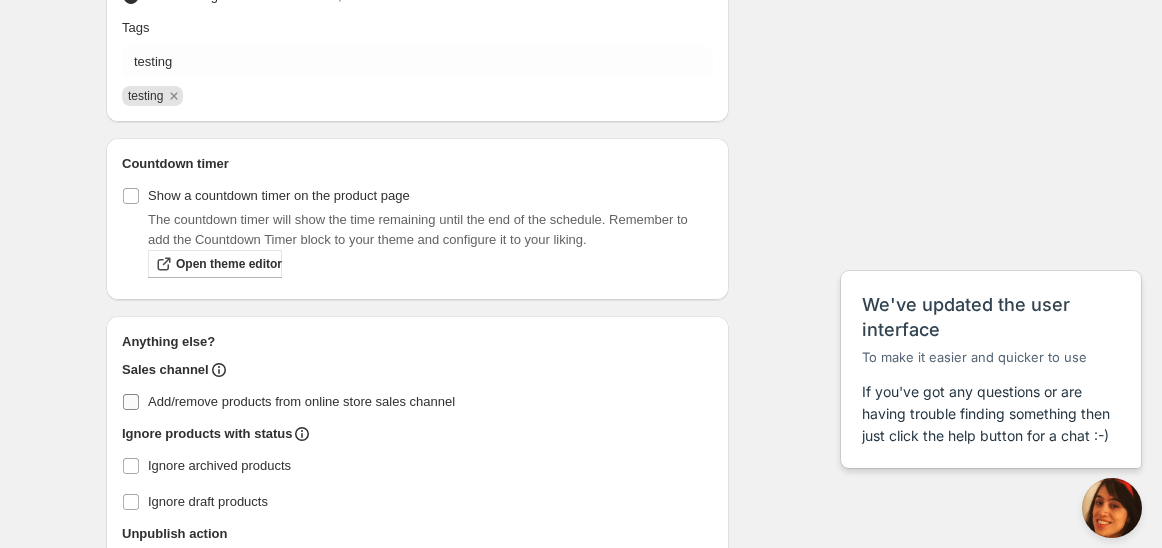 click on "Add/remove products from online store sales channel" at bounding box center (301, 401) 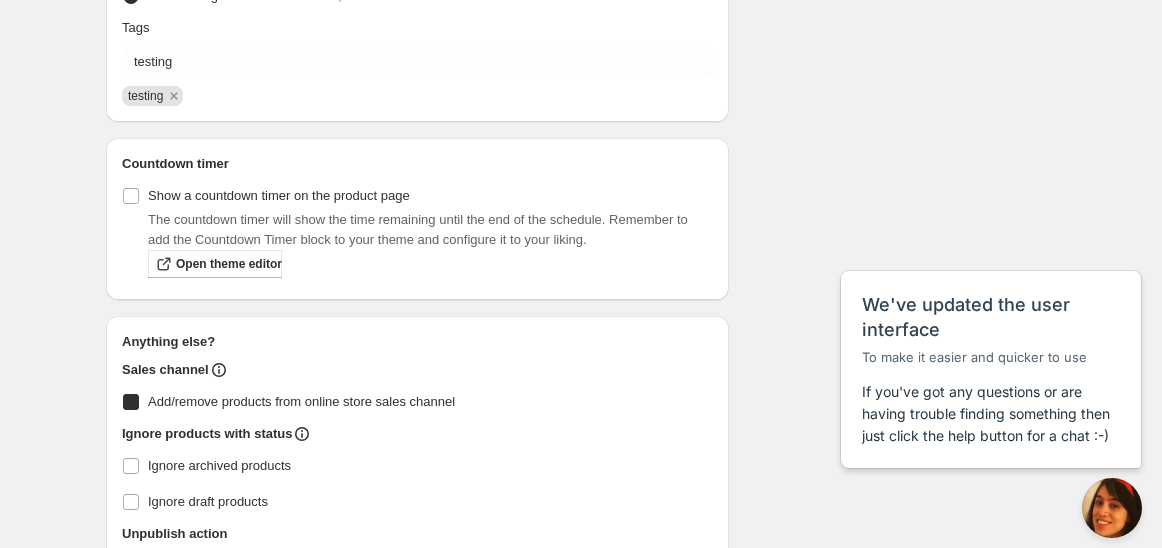 checkbox on "true" 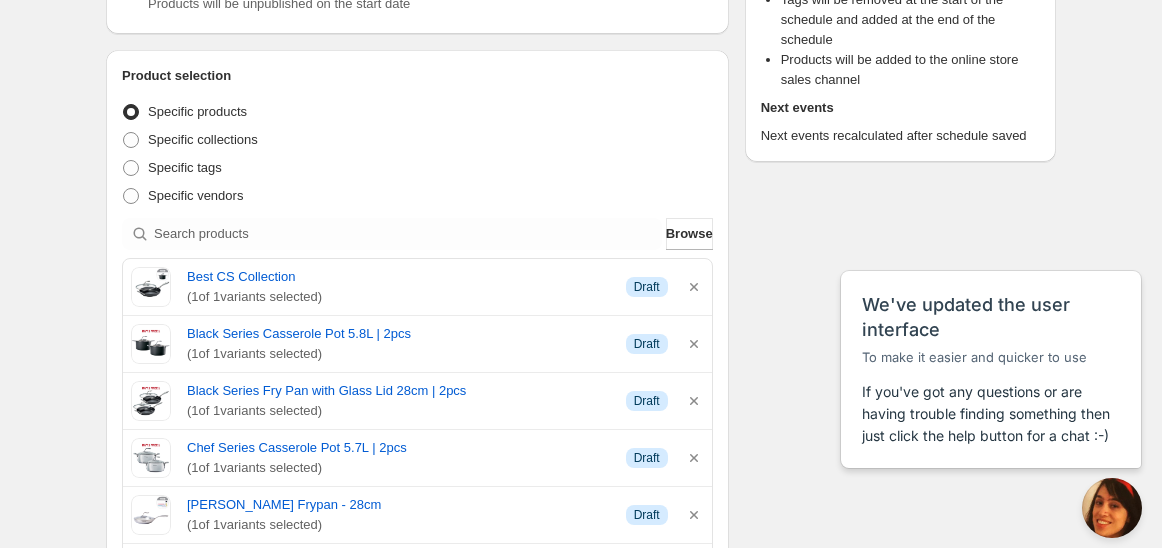 scroll, scrollTop: 0, scrollLeft: 0, axis: both 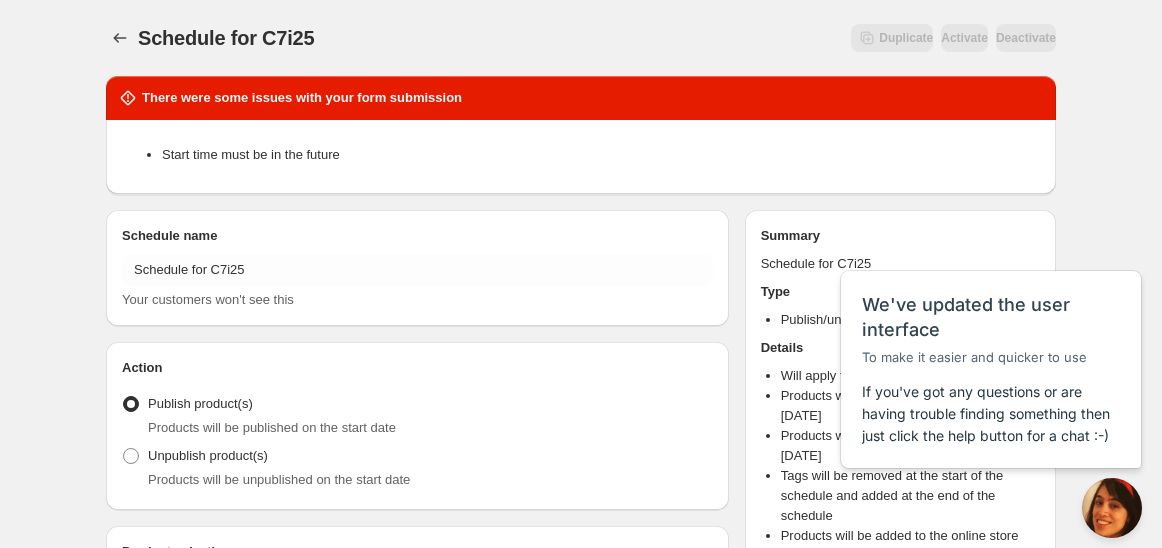 click on "Schedule for C7i25. This page is ready Schedule for C7i25 Duplicate Activate Deactivate More actions Duplicate Activate Deactivate" at bounding box center [581, 38] 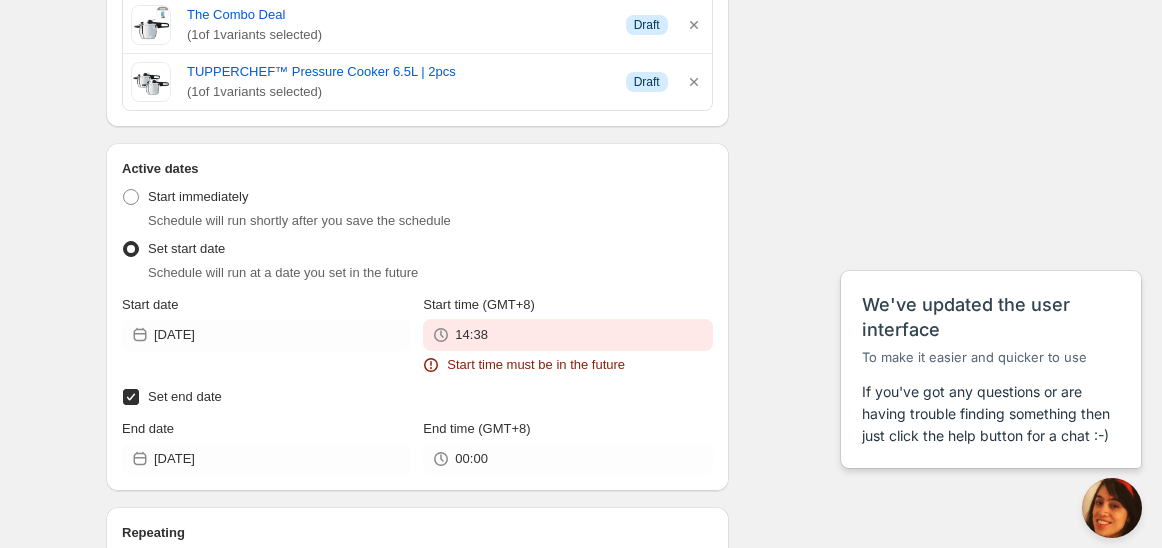 scroll, scrollTop: 1222, scrollLeft: 0, axis: vertical 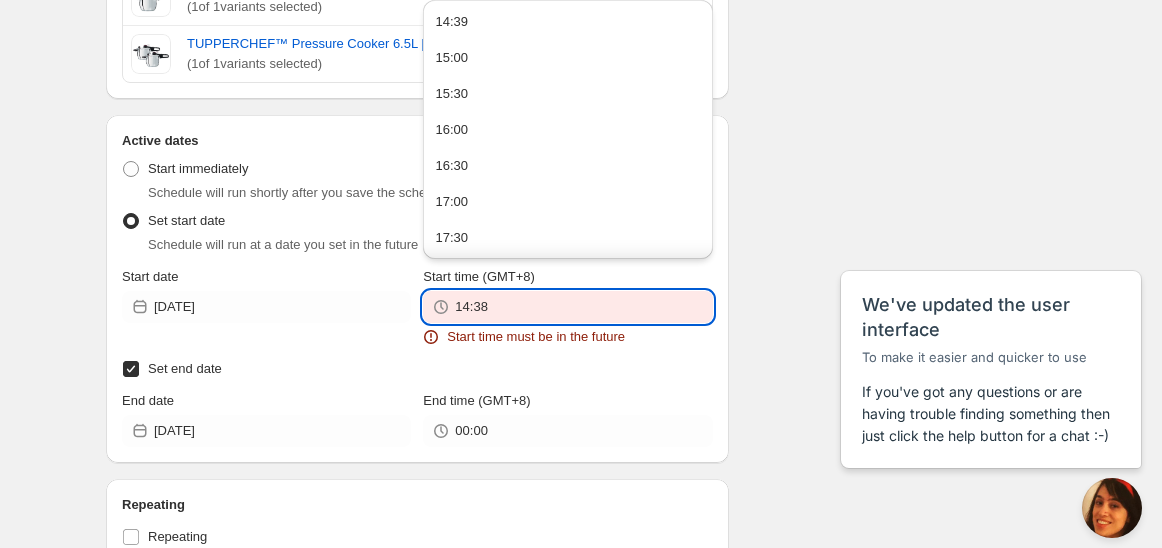 click on "14:38" at bounding box center [583, 307] 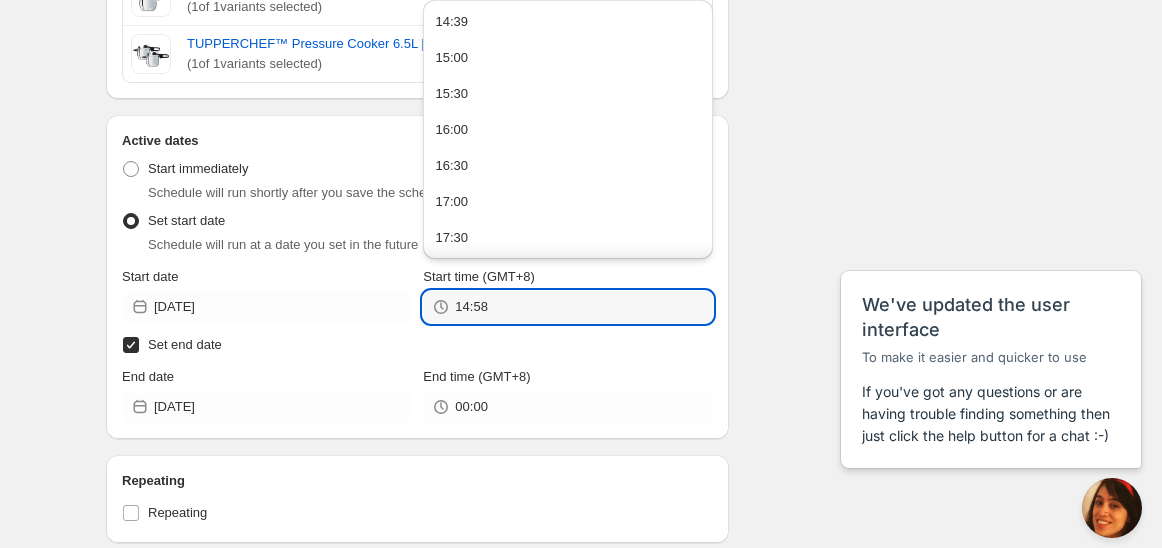type on "14:58" 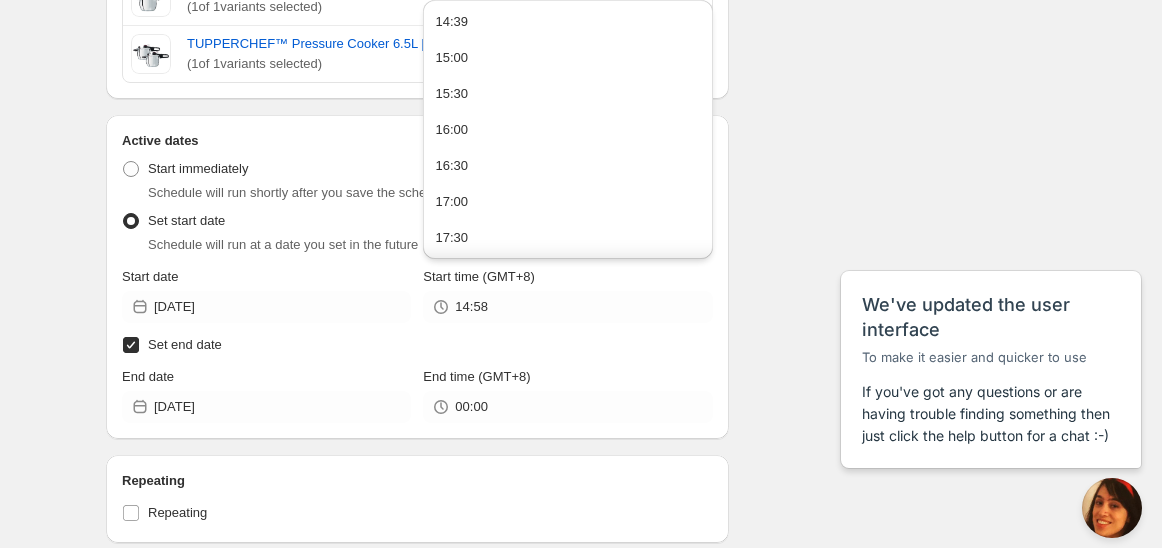 click on "There were some issues with your form submission Start time must be in the future Schedule name Schedule for C7i25 Your customers won't see this Action Action Publish product(s) Products will be published on the start date Unpublish product(s) Products will be unpublished on the start date Product selection Entity type Specific products Specific collections Specific tags Specific vendors Browse Best CS Collection ( 1  of   1  variants selected) Info Draft Black Series Casserole Pot 5.8L | 2pcs ( 1  of   1  variants selected) Info Draft Black Series Fry Pan with Glass Lid 28cm | 2pcs ( 1  of   1  variants selected) Info Draft Chef Series Casserole Pot 5.7L | 2pcs ( 1  of   1  variants selected) Info Draft Mastro Frypan - 28cm ( 1  of   1  variants selected) Info Draft Mastro Stockpot 7.5L - 28cm ( 1  of   1  variants selected) Info Draft Mastro Wok 5.2L - 32cm ( 1  of   1  variants selected) Info Draft Nano Nature Water Filtration System | 2pcs ( 1  of   1  variants selected) Info Draft The Combo Deal ( 1  of" at bounding box center (573, 100) 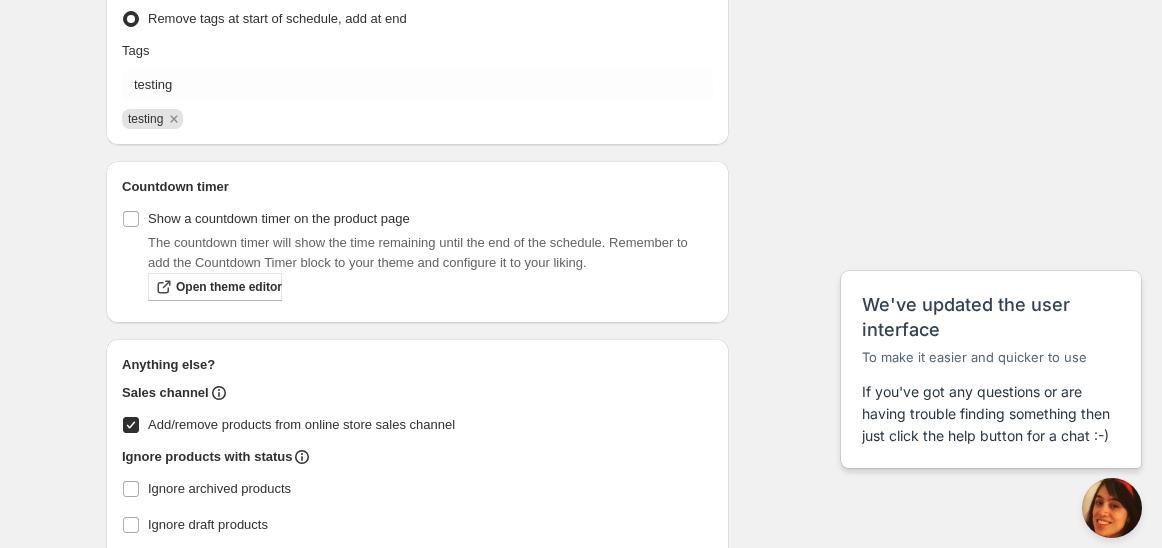 scroll, scrollTop: 2071, scrollLeft: 0, axis: vertical 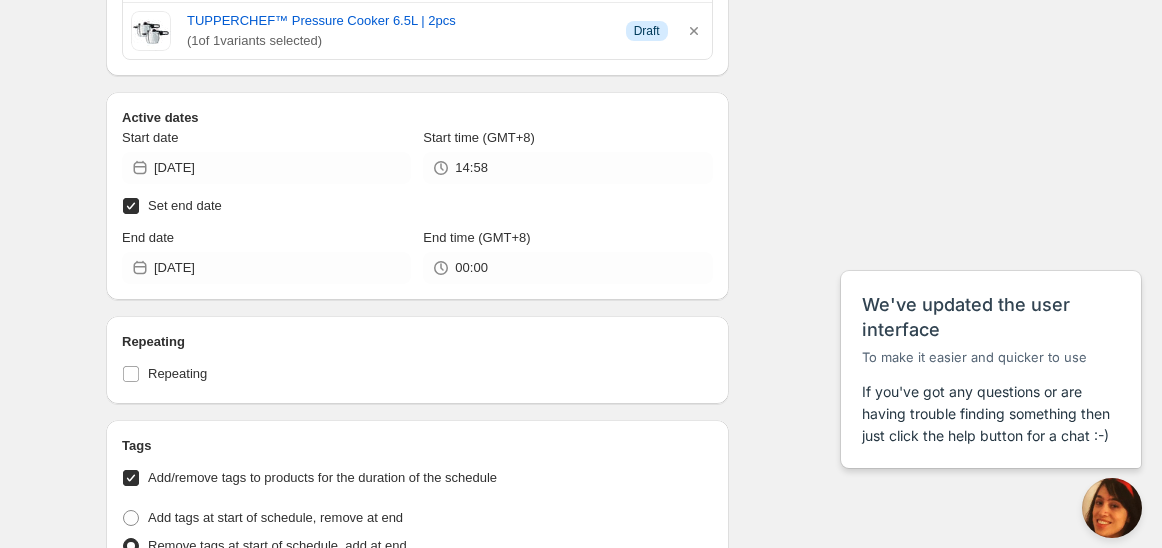 click on "Schedule name Schedule for C7i25 Your customers won't see this Action Action Publish product(s) Products will be published on the start date Unpublish product(s) Products will be unpublished on the start date Product selection Entity type Specific products Specific collections Specific tags Specific vendors Browse Best CS Collection ( 1  of   1  variants selected) Info Draft Black Series Casserole Pot 5.8L | 2pcs ( 1  of   1  variants selected) Info Draft Black Series Fry Pan with Glass Lid 28cm | 2pcs ( 1  of   1  variants selected) Info Draft Chef Series Casserole Pot 5.7L | 2pcs ( 1  of   1  variants selected) Info Draft Mastro Frypan - 28cm ( 1  of   1  variants selected) Info Draft Mastro Stockpot 7.5L - 28cm ( 1  of   1  variants selected) Info Draft Mastro Wok 5.2L - 32cm ( 1  of   1  variants selected) Info Draft Nano Nature Water Filtration System | 2pcs ( 1  of   1  variants selected) Info Draft The Combo Deal ( 1  of   1  variants selected) Info Draft TUPPERCHEF™ Pressure Cooker 6.5L | 2pcs ( 1" at bounding box center (573, 86) 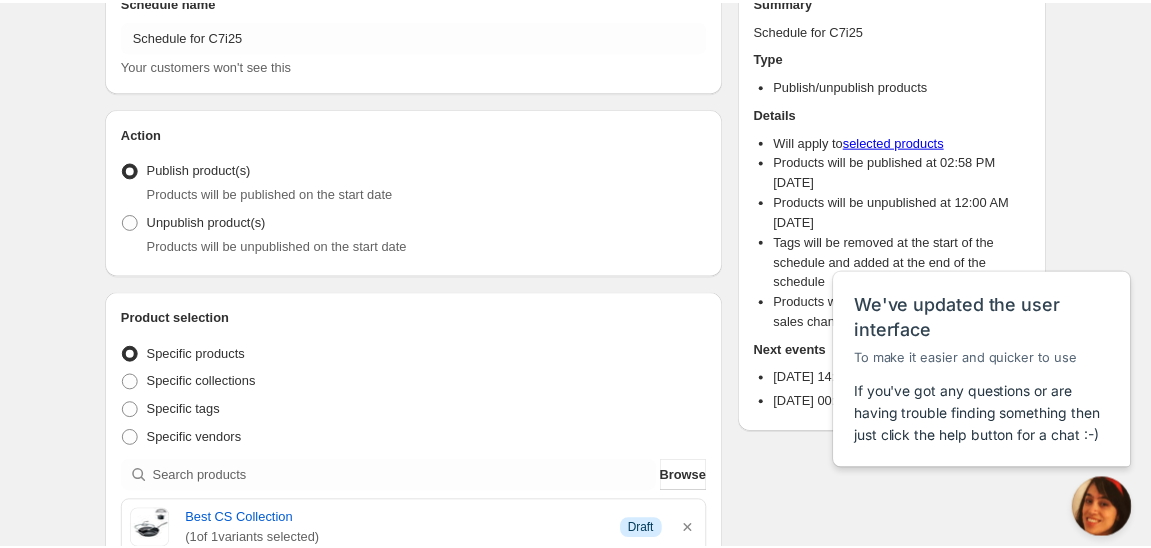 scroll, scrollTop: 0, scrollLeft: 0, axis: both 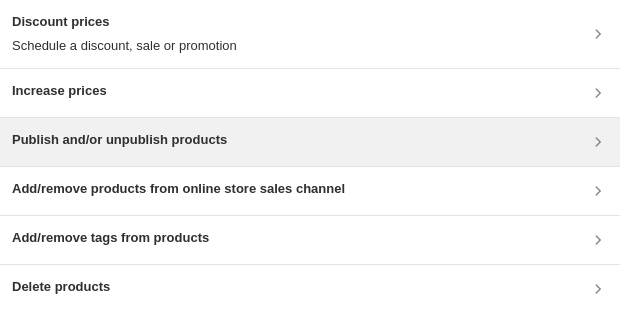 click on "Publish and/or unpublish products" at bounding box center (119, 140) 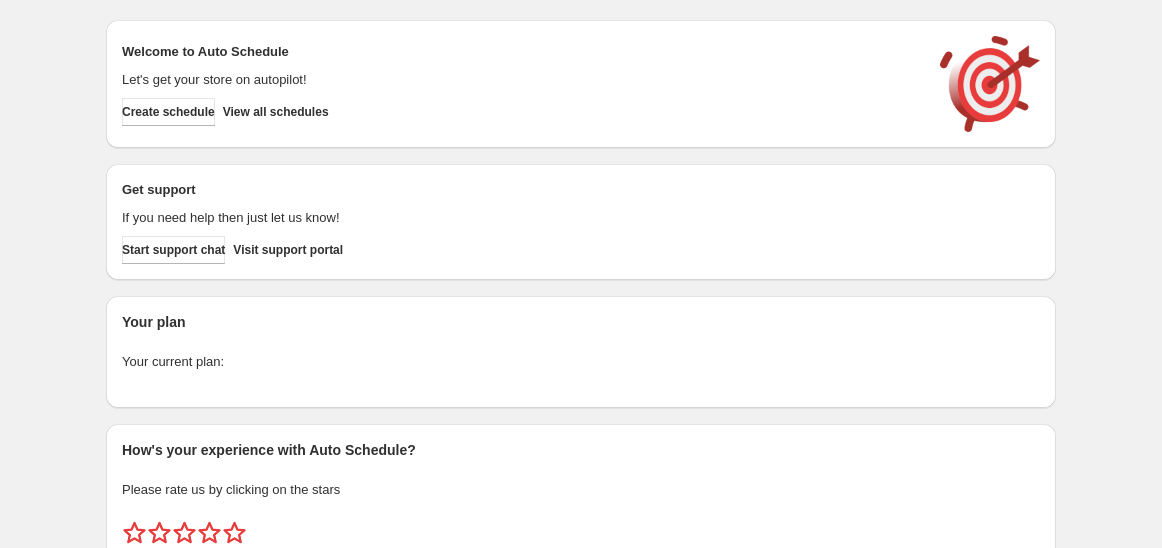 scroll, scrollTop: 0, scrollLeft: 0, axis: both 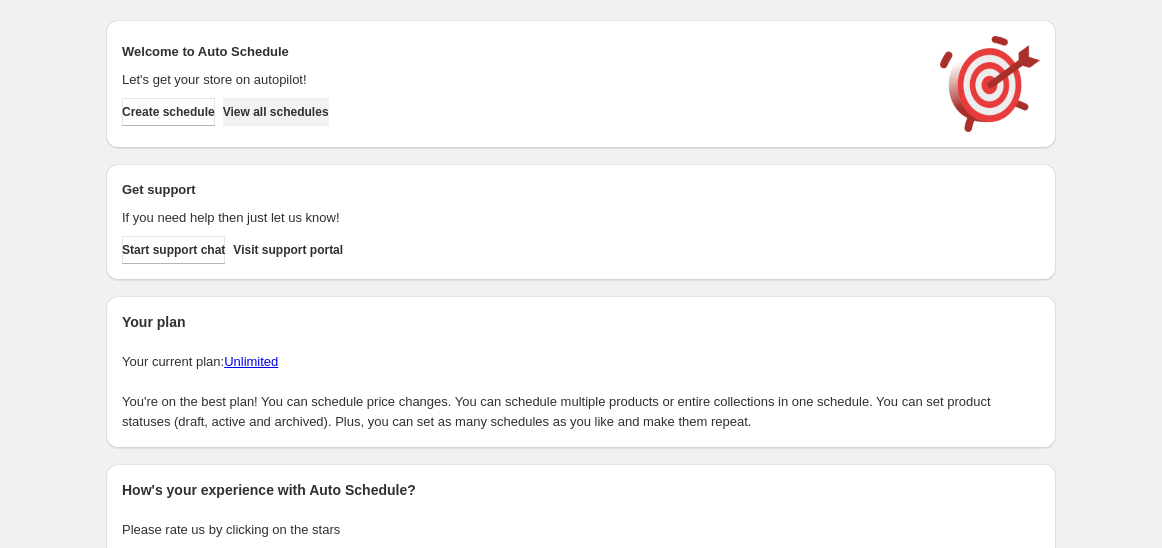 click on "View all schedules" at bounding box center (276, 112) 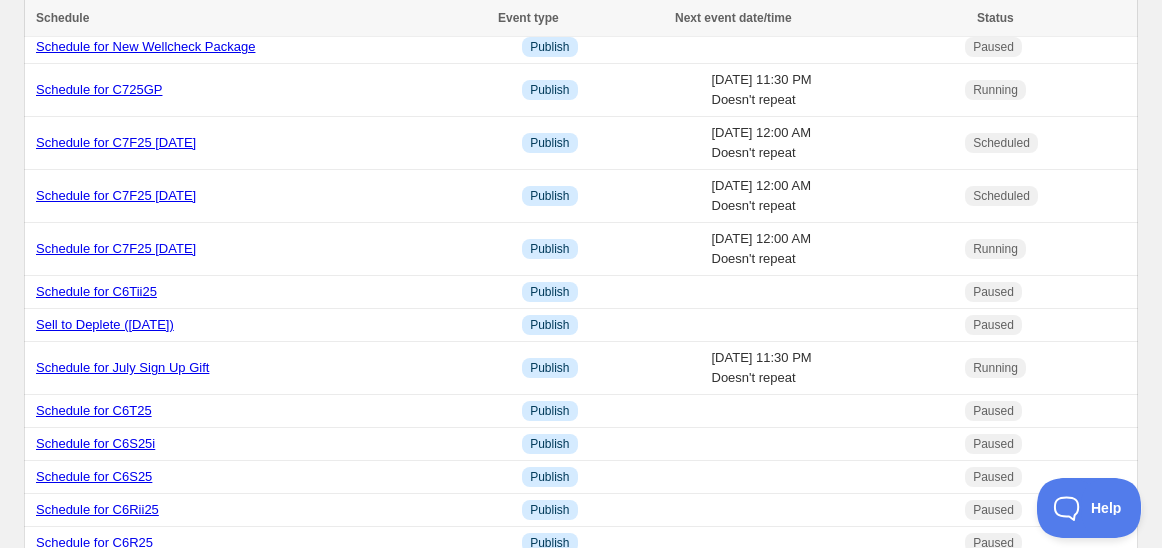 scroll, scrollTop: 444, scrollLeft: 0, axis: vertical 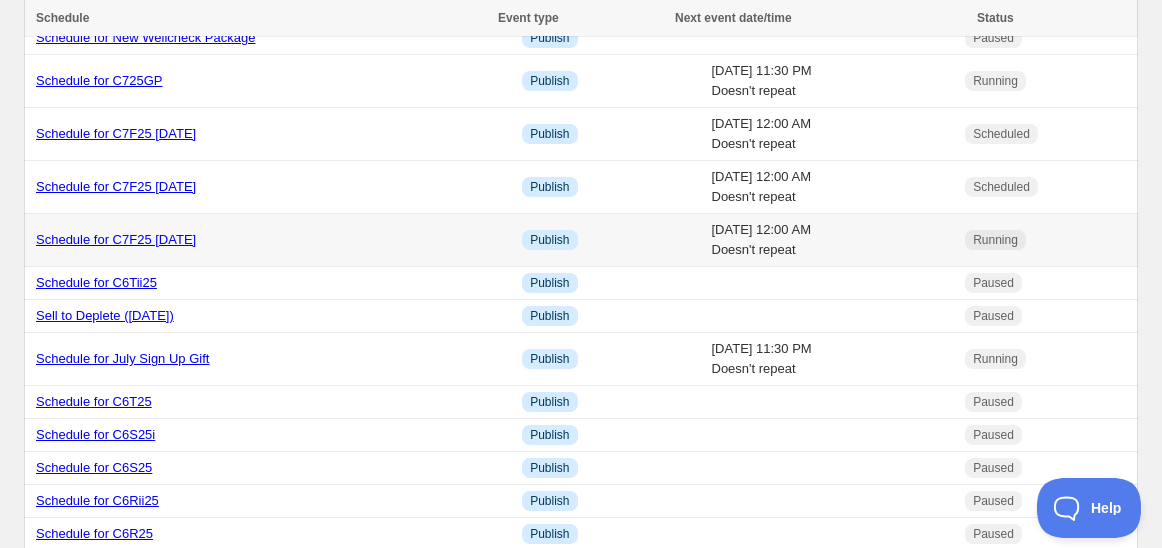 click on "Schedule for C7F25 [DATE]" at bounding box center (116, 239) 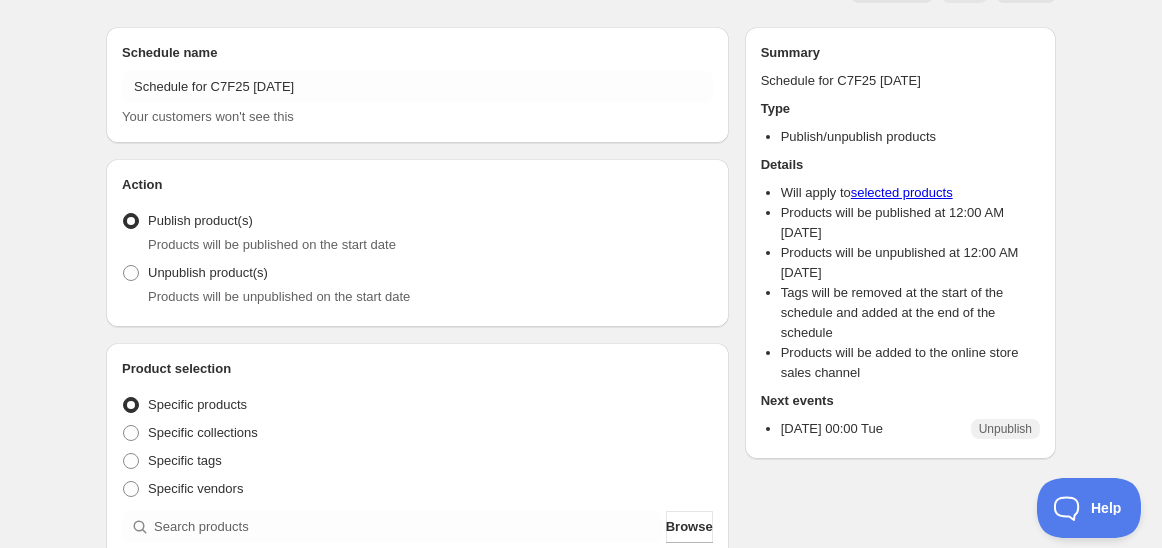 scroll, scrollTop: 0, scrollLeft: 0, axis: both 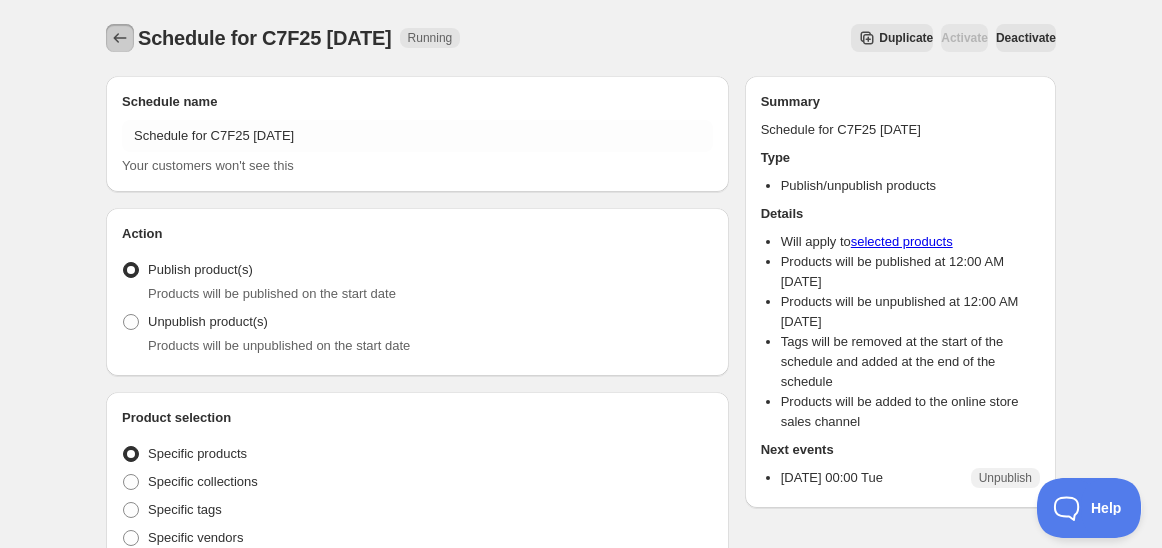 click 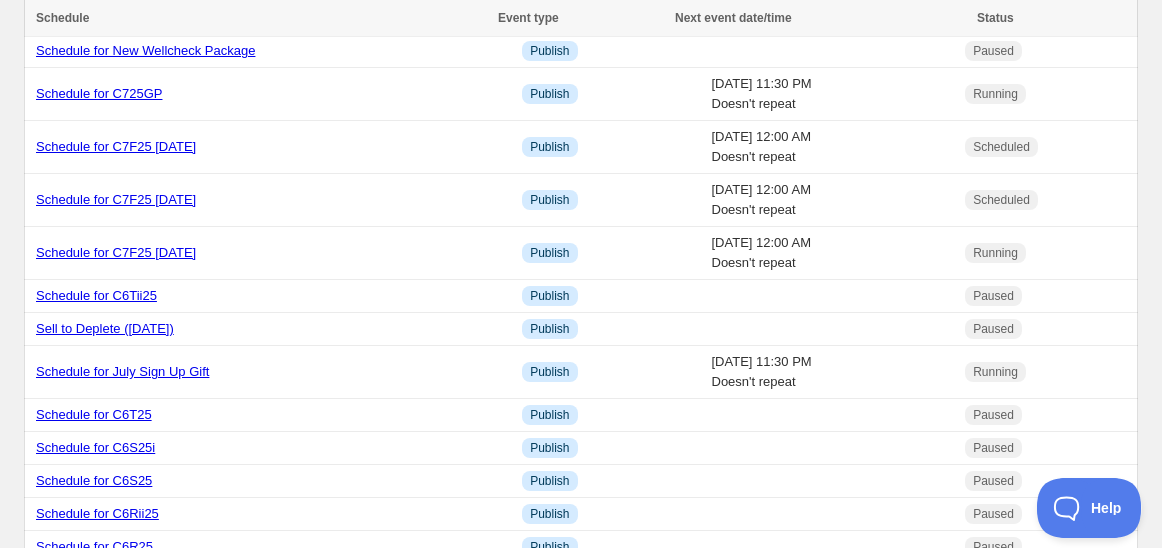 scroll, scrollTop: 444, scrollLeft: 0, axis: vertical 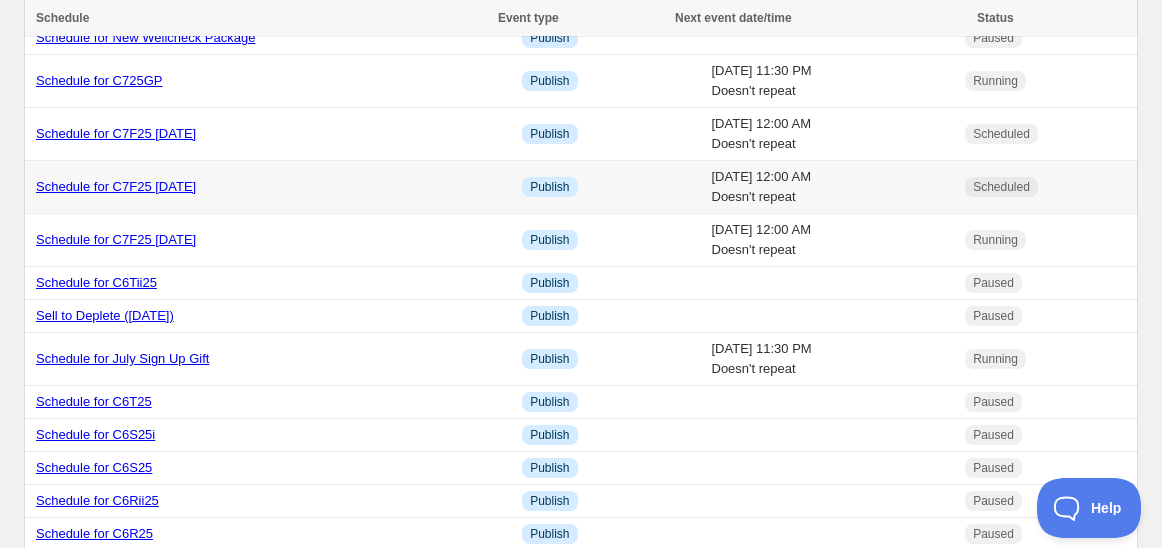 click on "Schedule for C7F25 [DATE]" at bounding box center (116, 186) 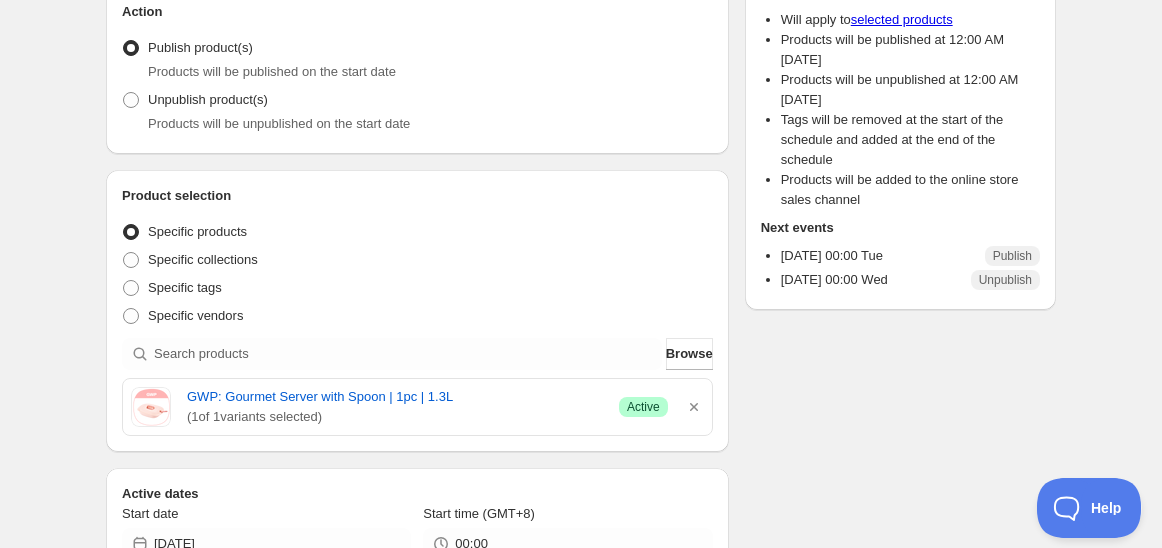 scroll, scrollTop: 0, scrollLeft: 0, axis: both 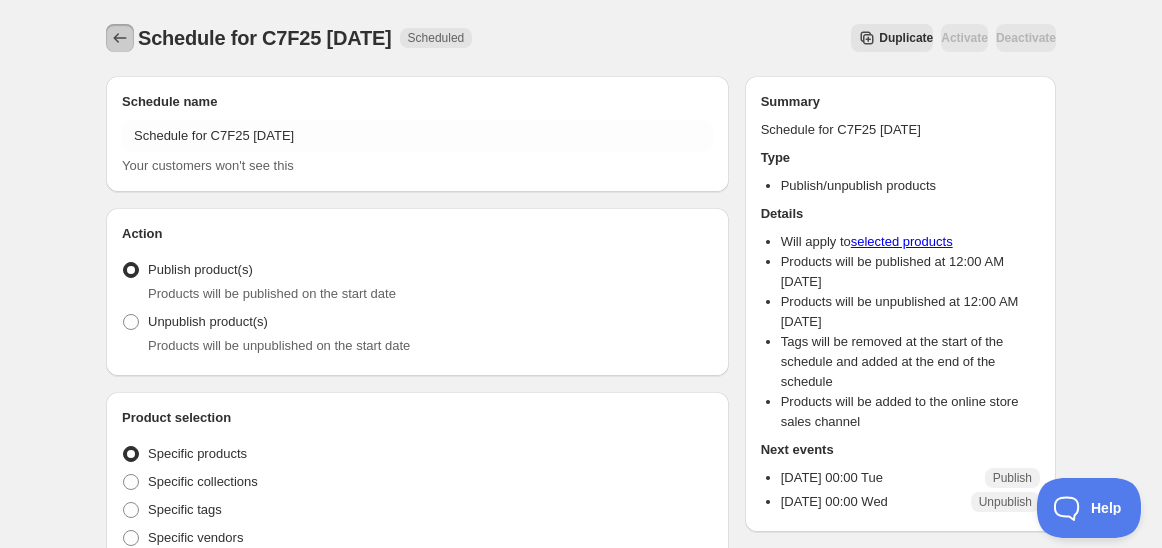 click 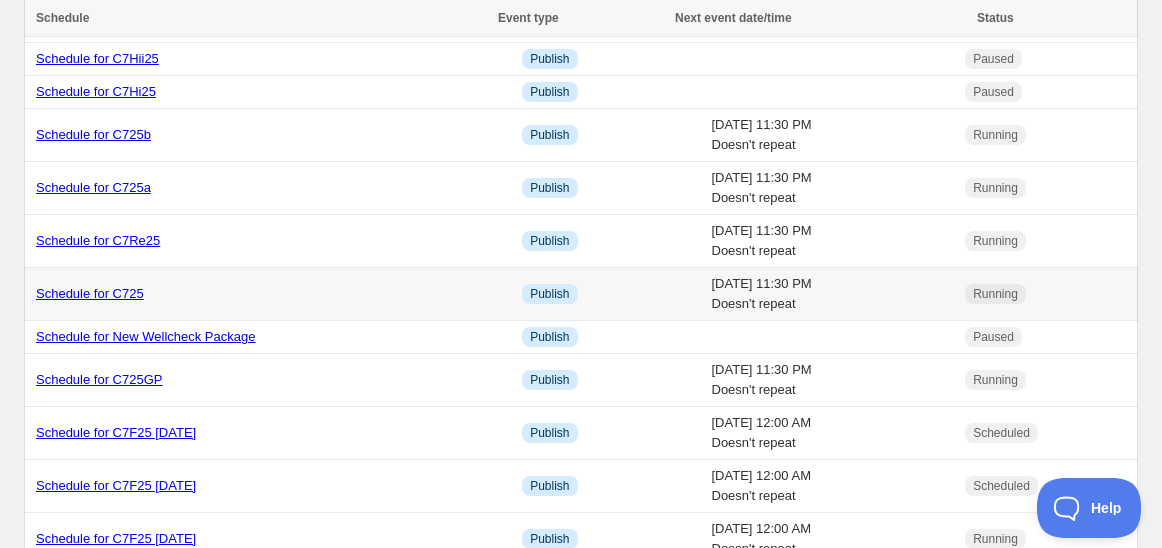 scroll, scrollTop: 333, scrollLeft: 0, axis: vertical 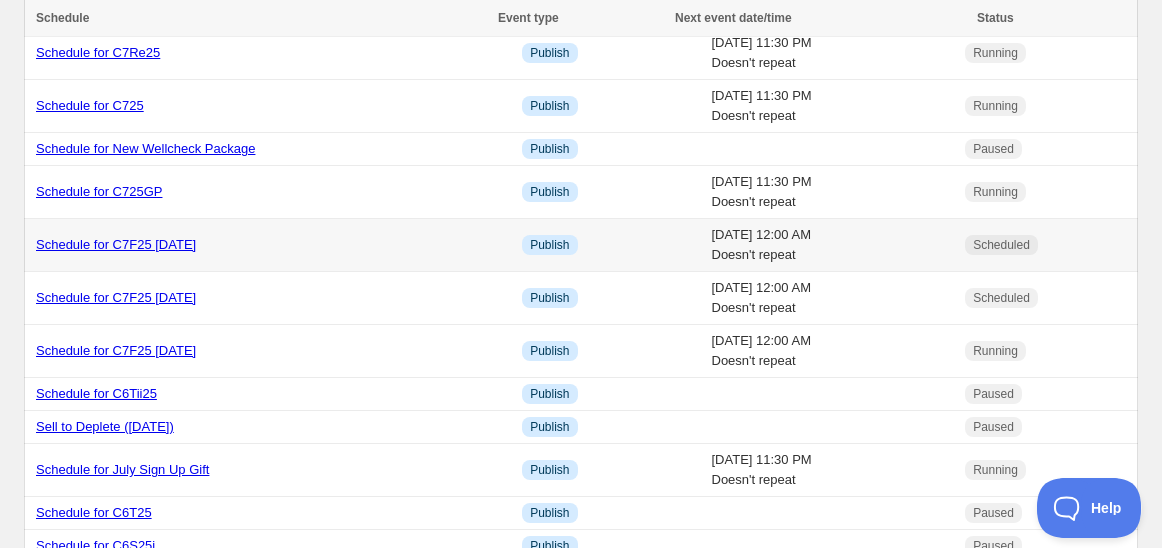 click on "Schedule for C7F25 [DATE]" at bounding box center [116, 244] 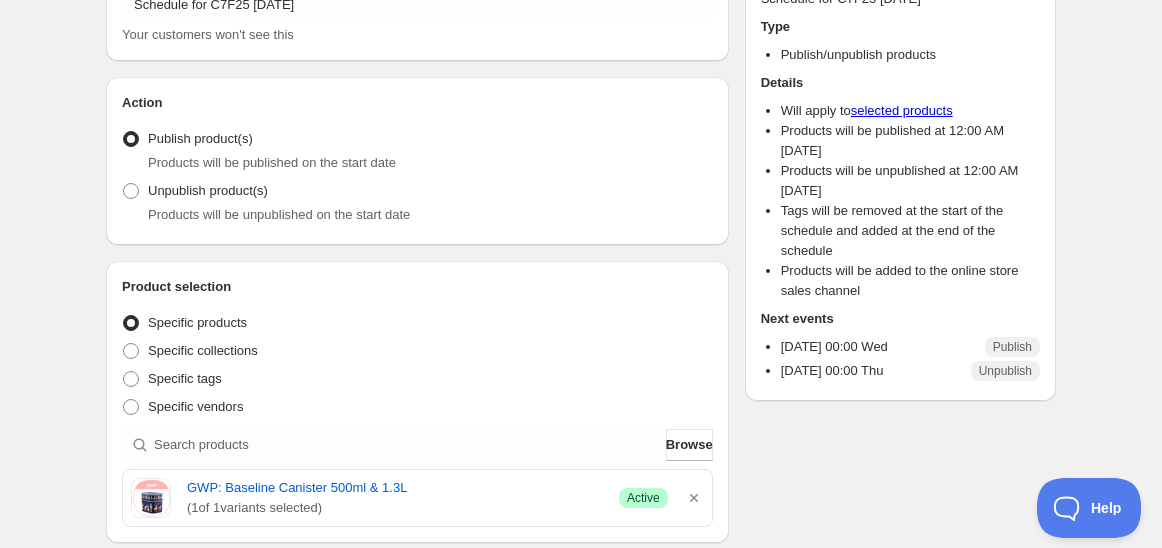 scroll, scrollTop: 0, scrollLeft: 0, axis: both 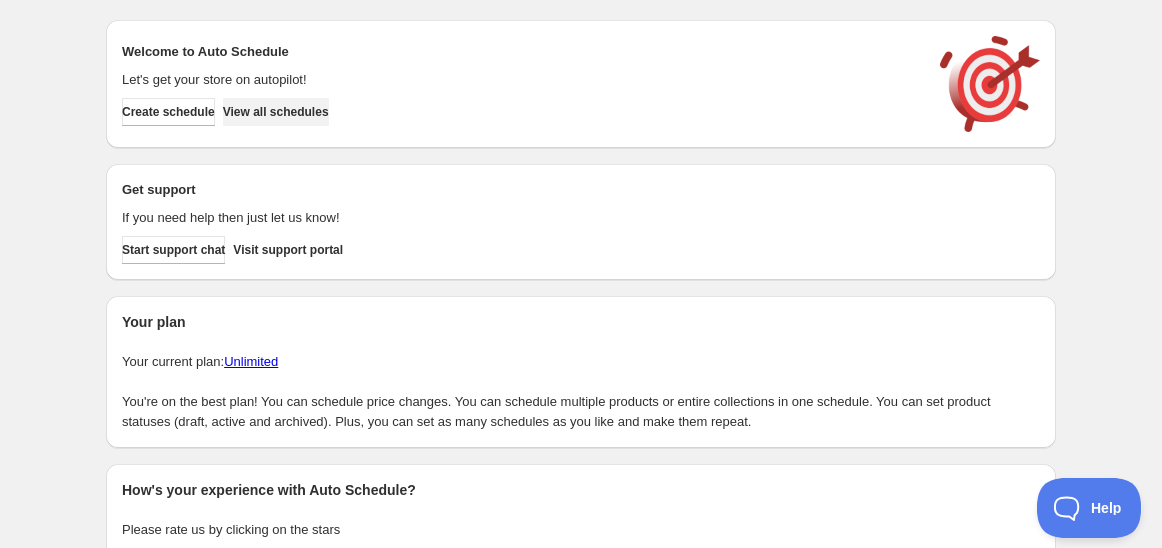 click on "View all schedules" at bounding box center [276, 112] 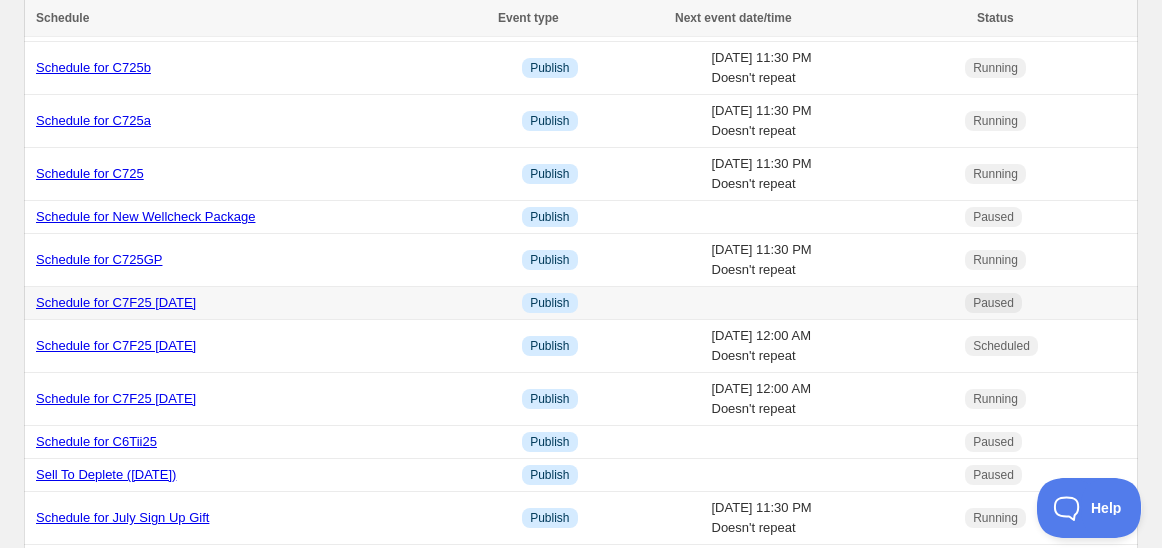 scroll, scrollTop: 222, scrollLeft: 0, axis: vertical 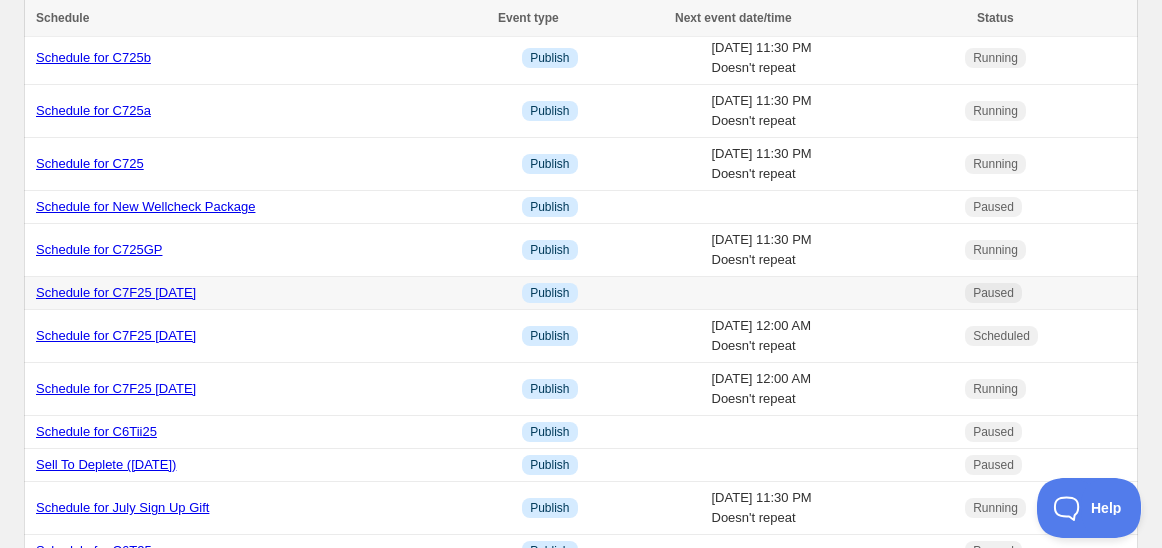 click on "Schedule for C7F25 [DATE]" at bounding box center (116, 292) 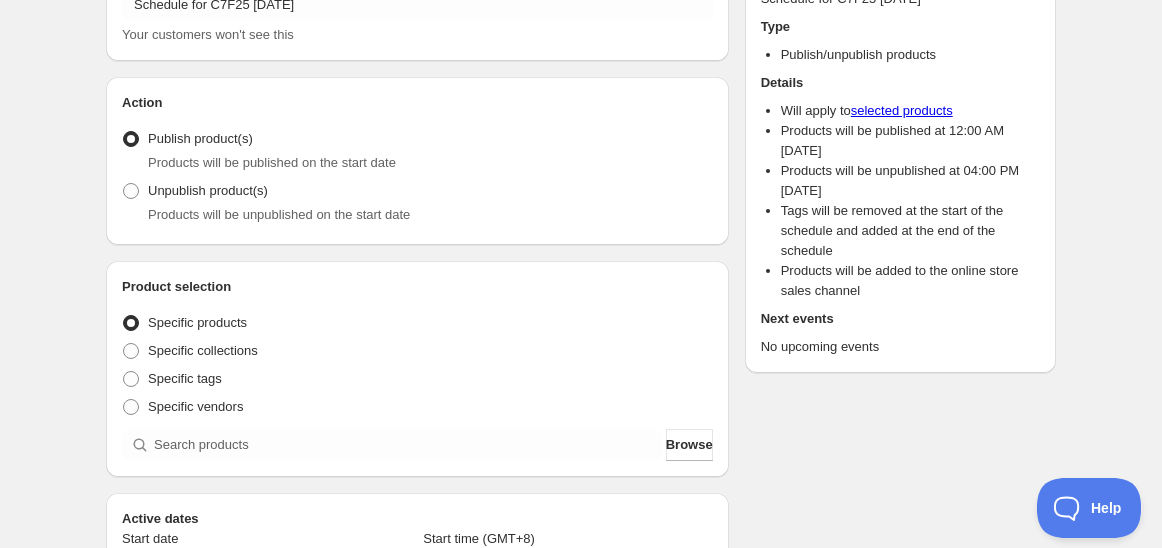 scroll, scrollTop: 0, scrollLeft: 0, axis: both 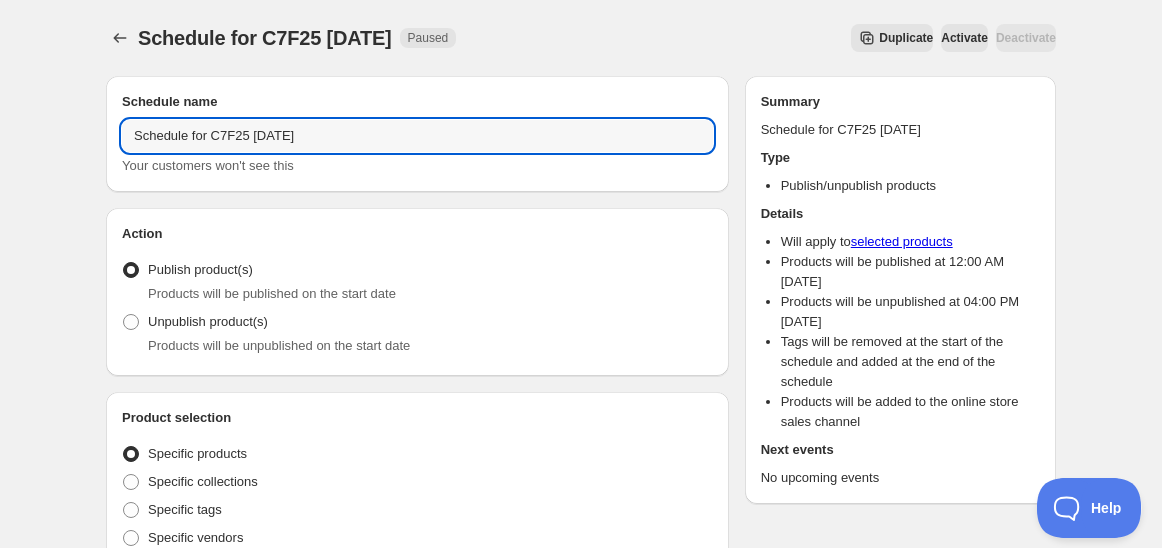 drag, startPoint x: 254, startPoint y: 125, endPoint x: 249, endPoint y: 152, distance: 27.45906 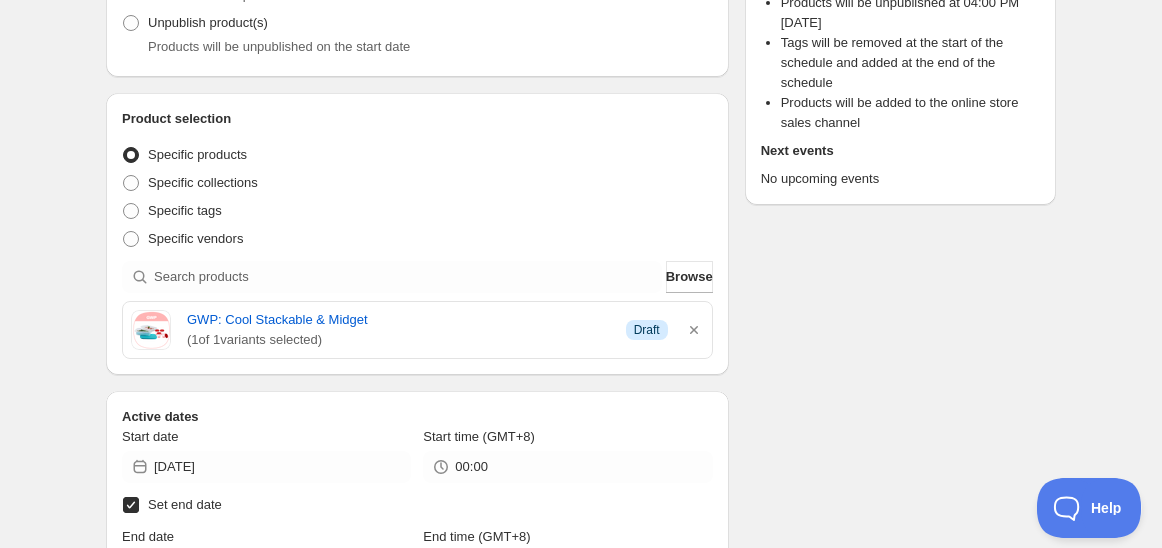 scroll, scrollTop: 333, scrollLeft: 0, axis: vertical 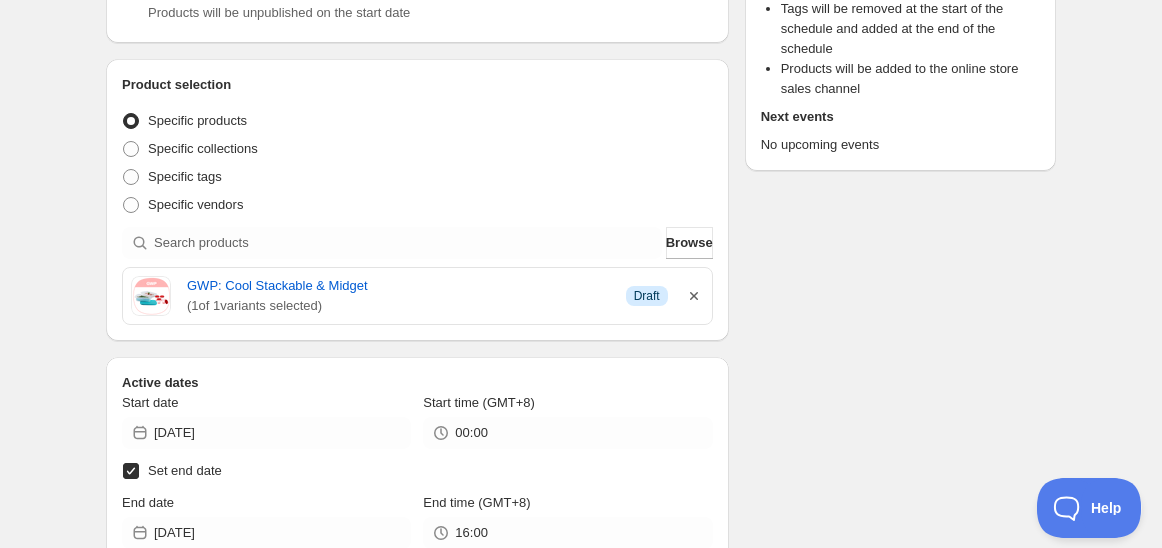 type on "Schedule for C7F25 [DATE]" 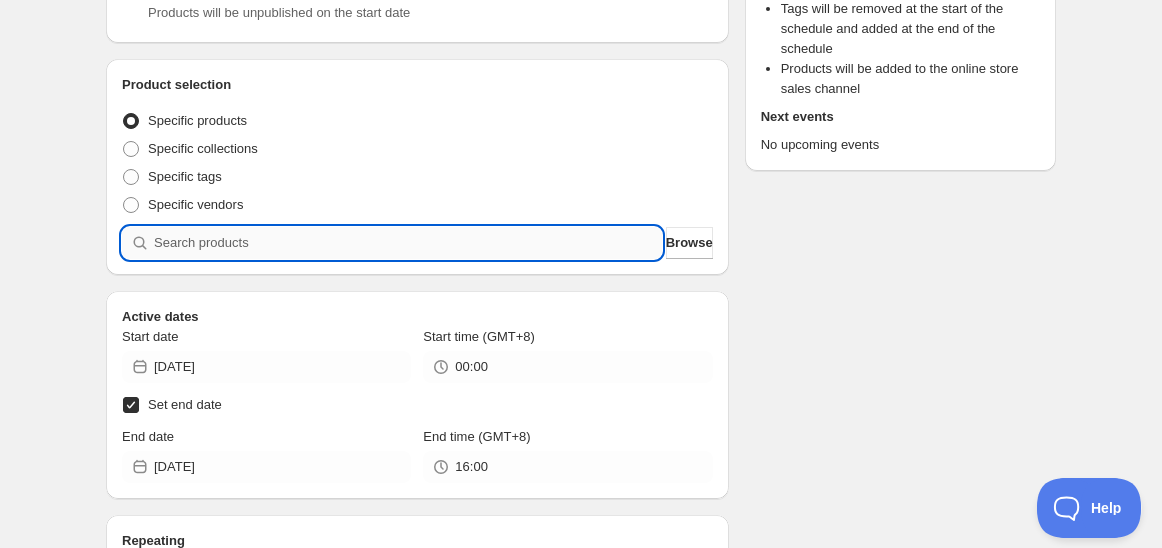 click at bounding box center (408, 243) 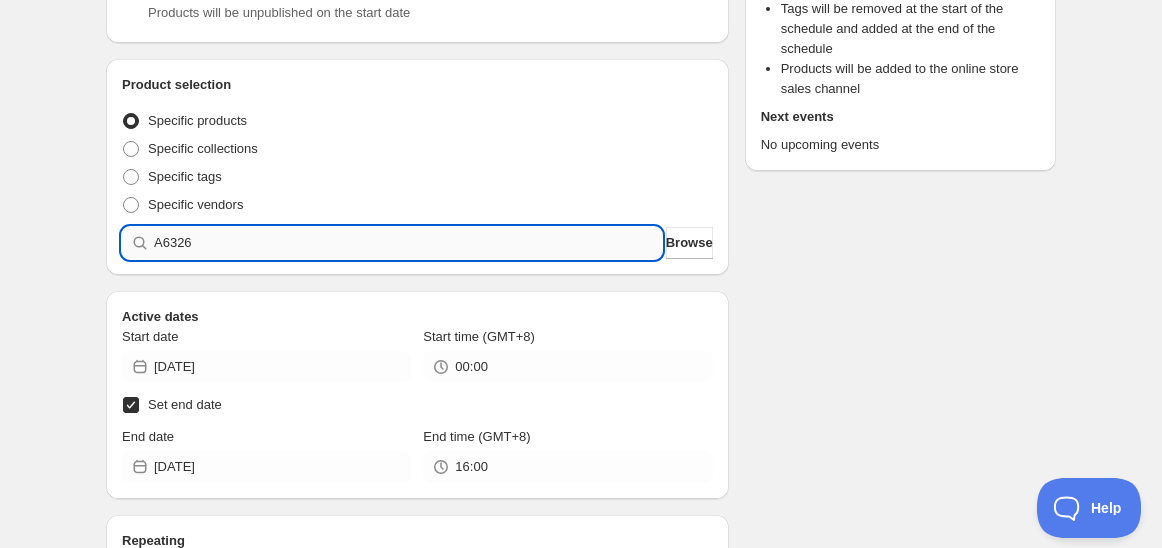 type 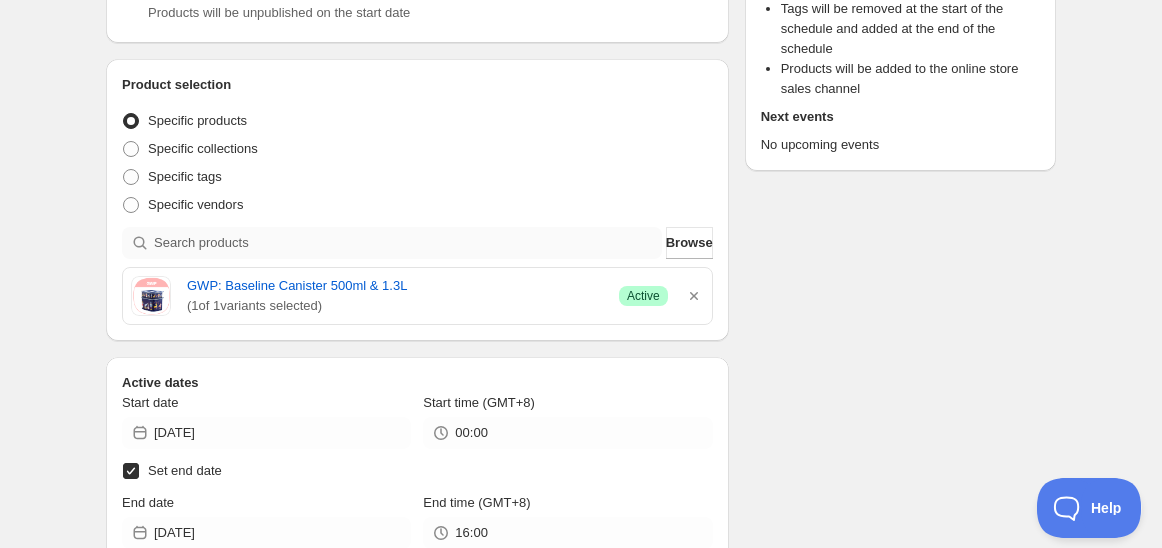 click on "Active dates Start date [DATE] Start time (GMT+8) 00:00 Set end date End date [DATE] End time (GMT+8) 16:00" at bounding box center (417, 461) 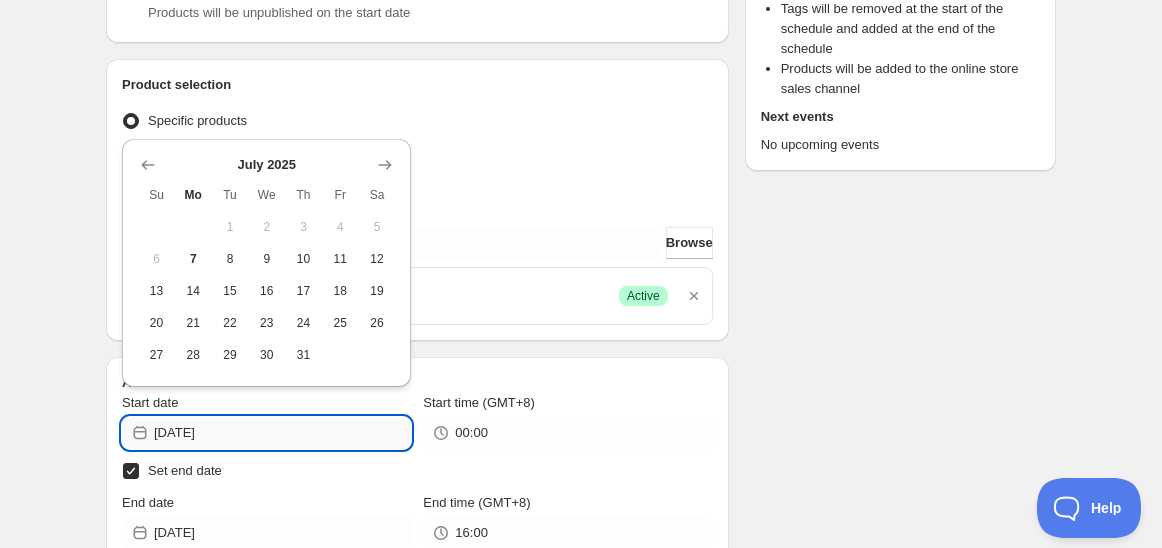 click on "[DATE]" at bounding box center [282, 433] 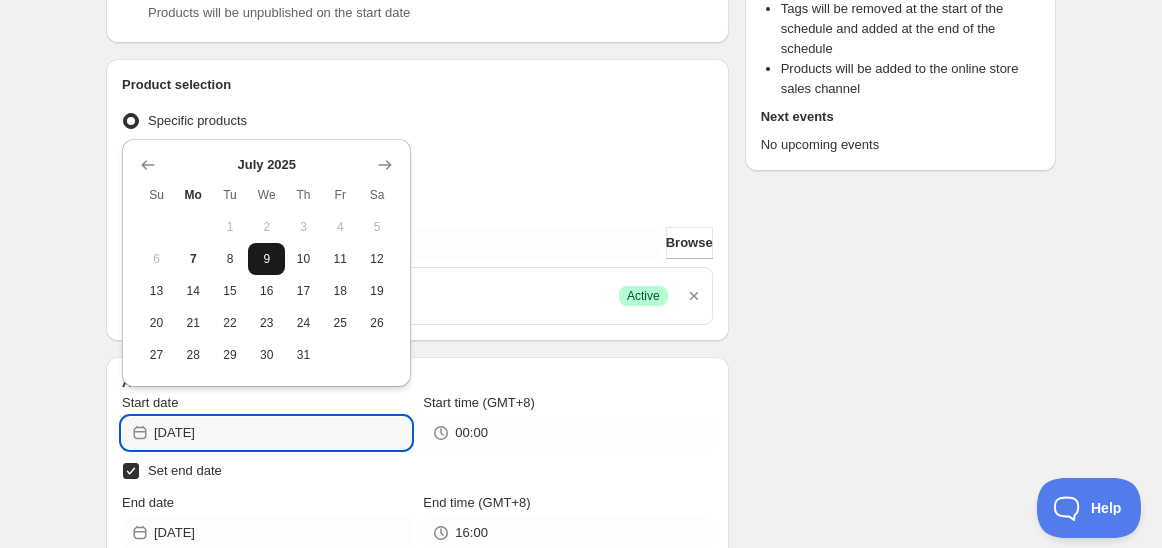 click on "9" at bounding box center (266, 259) 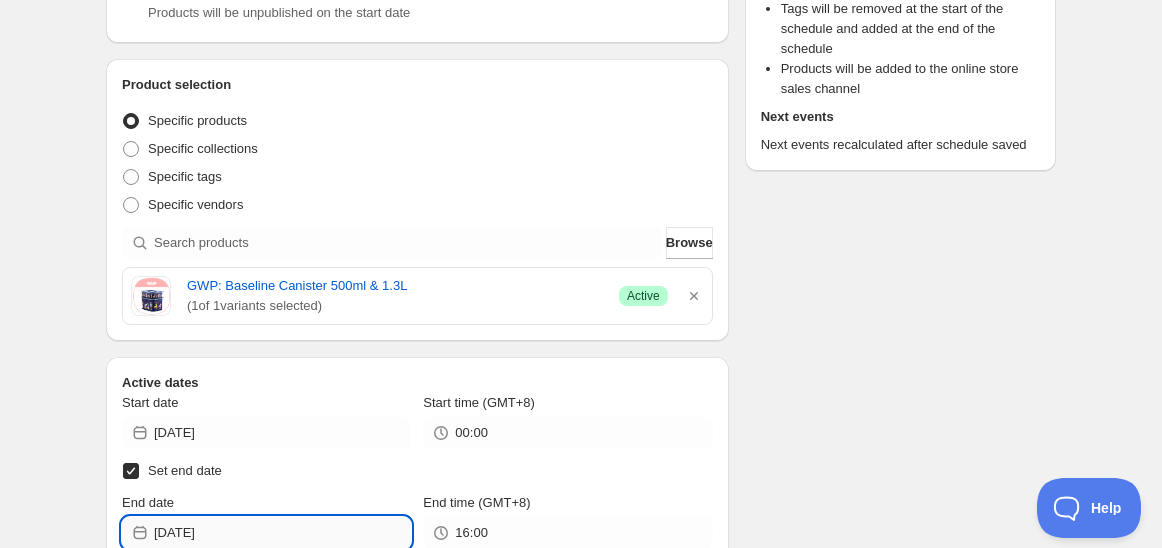 click on "[DATE]" at bounding box center [282, 533] 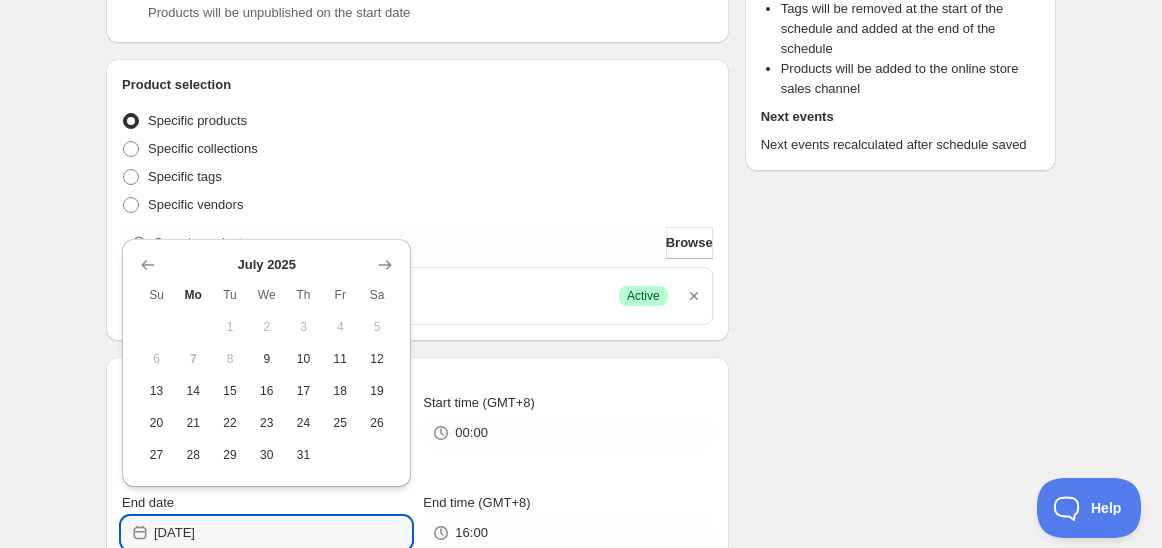 drag, startPoint x: 300, startPoint y: 365, endPoint x: 459, endPoint y: 470, distance: 190.54134 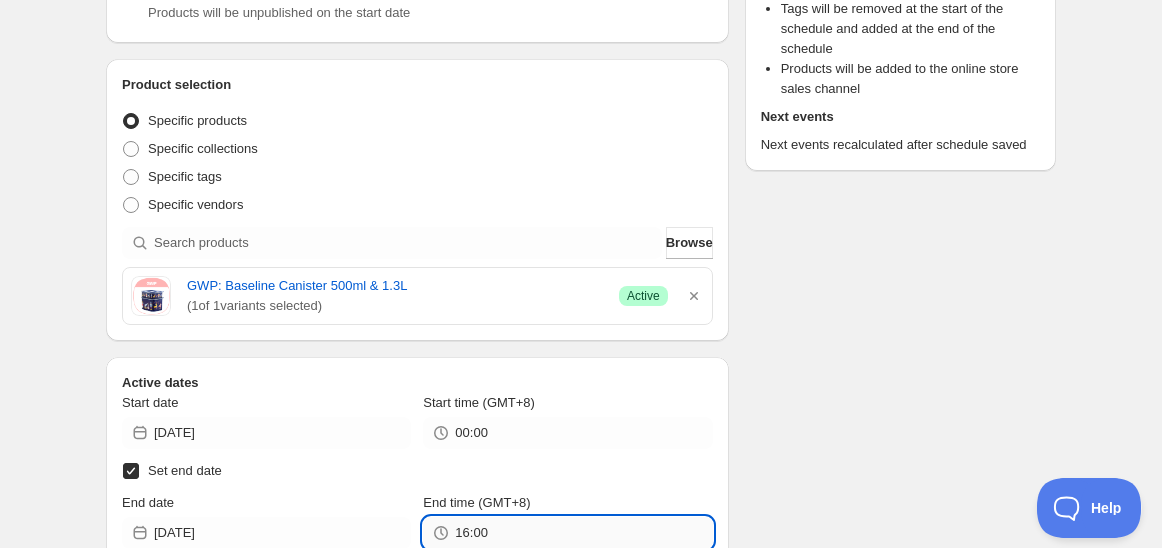 click on "16:00" at bounding box center (583, 533) 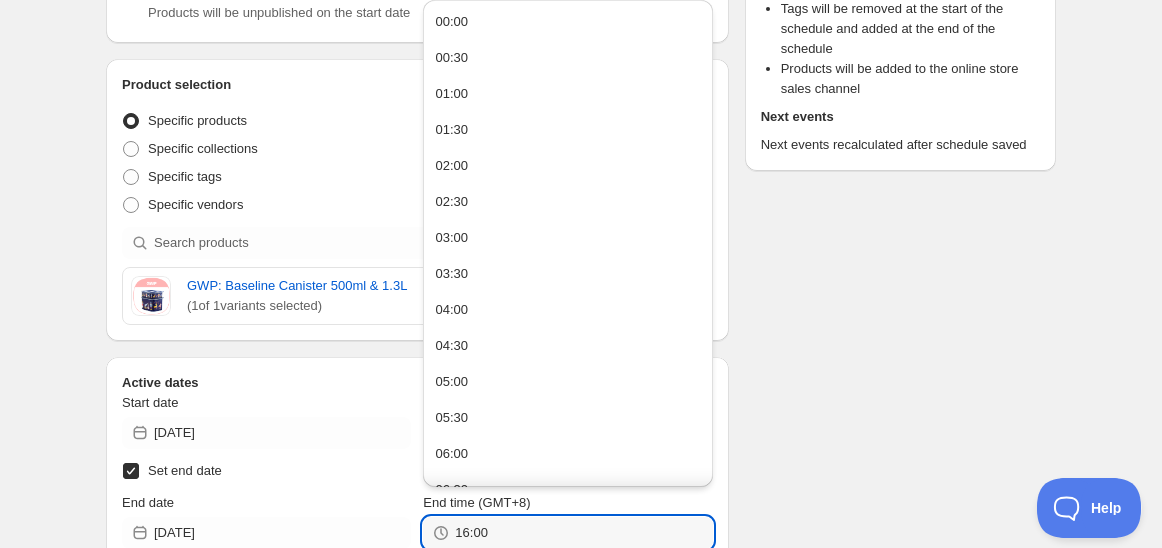 click on "00:00" at bounding box center [451, 22] 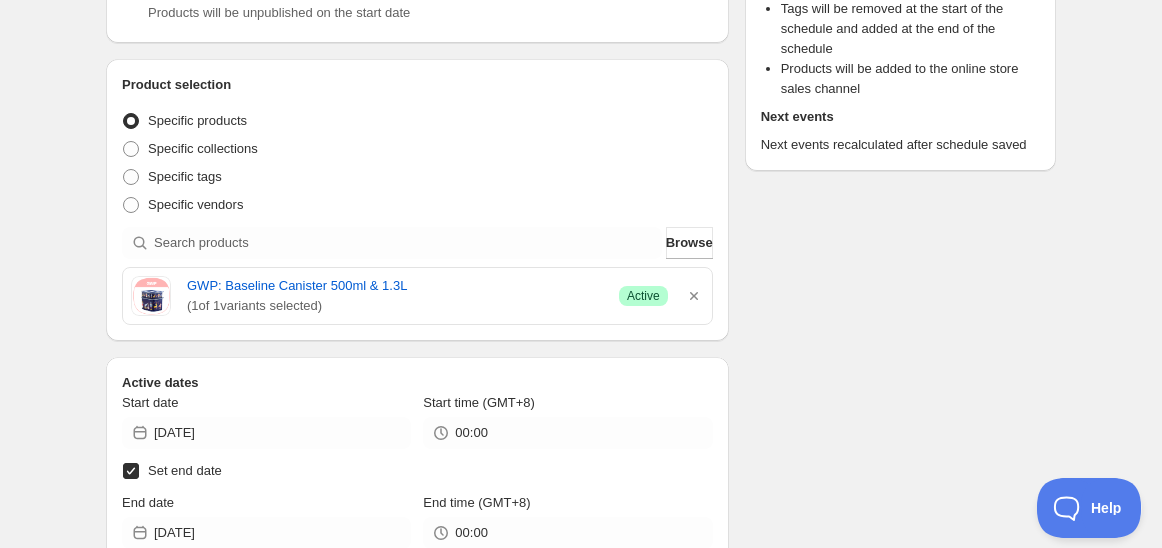 click on "Schedule name Schedule for C7F25 [DATE] Your customers won't see this Action Action Publish product(s) Products will be published on the start date Unpublish product(s) Products will be unpublished on the start date Product selection Entity type Specific products Specific collections Specific tags Specific vendors Browse GWP: Baseline Canister 500ml & 1.3L ( 1  of   1  variants selected) Success Active Active dates Start date [DATE] Start time (GMT+8) 00:00 Set end date End date [DATE] End time (GMT+8) 00:00 Repeating Repeating Ok Cancel Every 1 Date range Days Weeks Months Years Days Ends Never On specific date After a number of occurances Tags Add/remove tags to products for the duration of the schedule Tag type Add tags at start of schedule, remove at end Remove tags at start of schedule, add at end Tags testing Countdown timer Show a countdown timer on the product page Open theme editor Anything else? Sales channel Add/remove products from online store sales channel Ignore archived products" at bounding box center (573, 778) 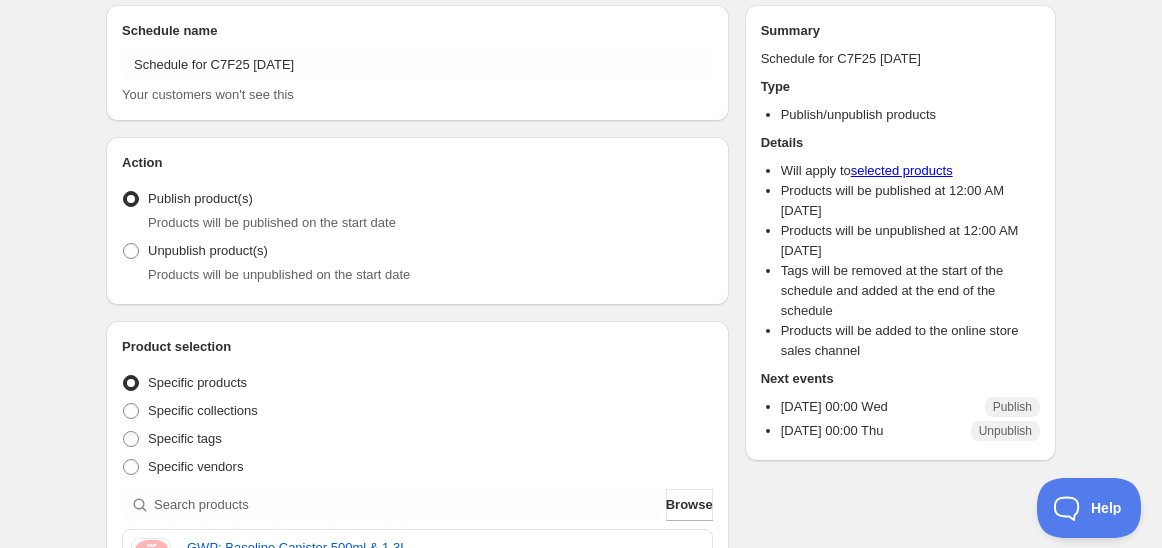 scroll, scrollTop: 0, scrollLeft: 0, axis: both 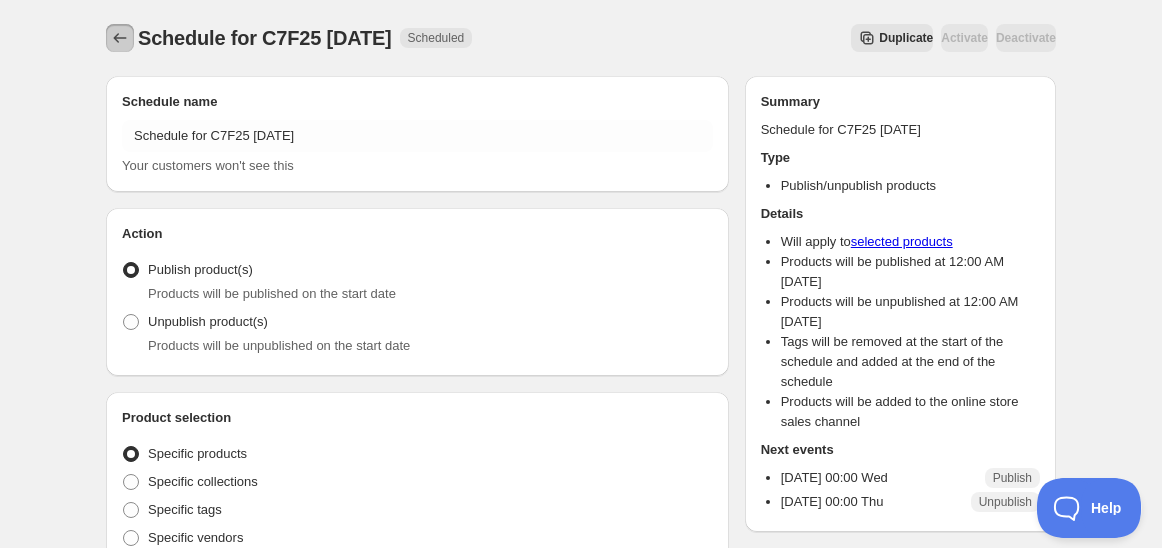 click 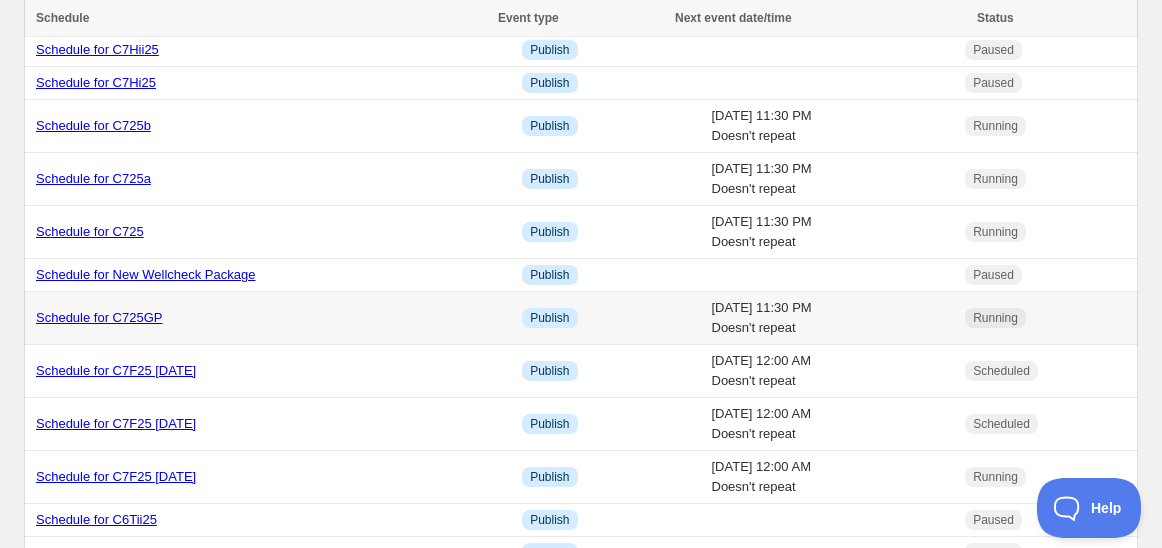 scroll, scrollTop: 333, scrollLeft: 0, axis: vertical 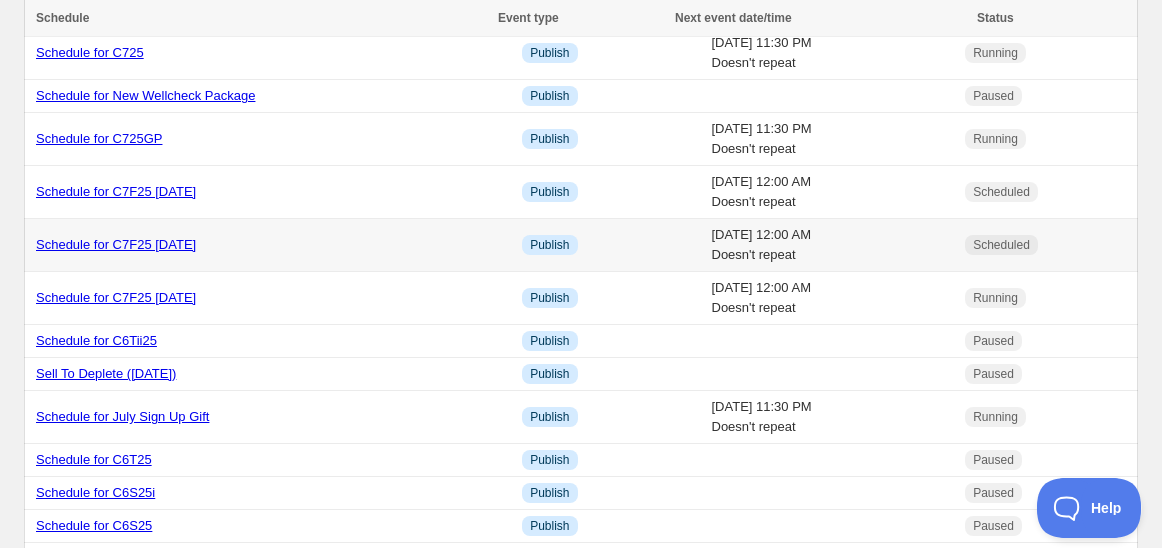 click on "Schedule for C7F25 [DATE]" at bounding box center [116, 244] 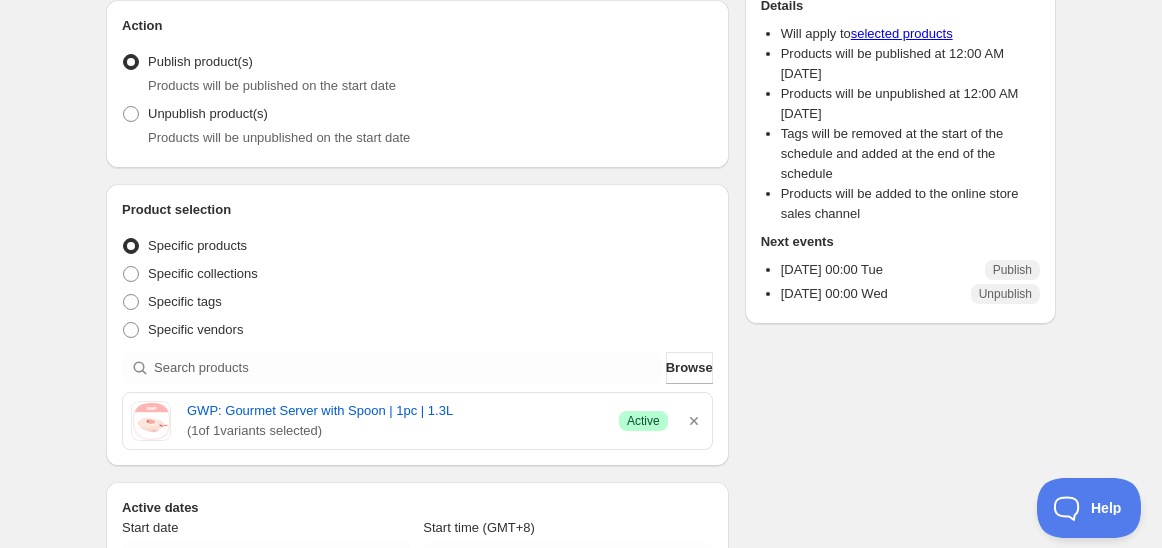 scroll, scrollTop: 0, scrollLeft: 0, axis: both 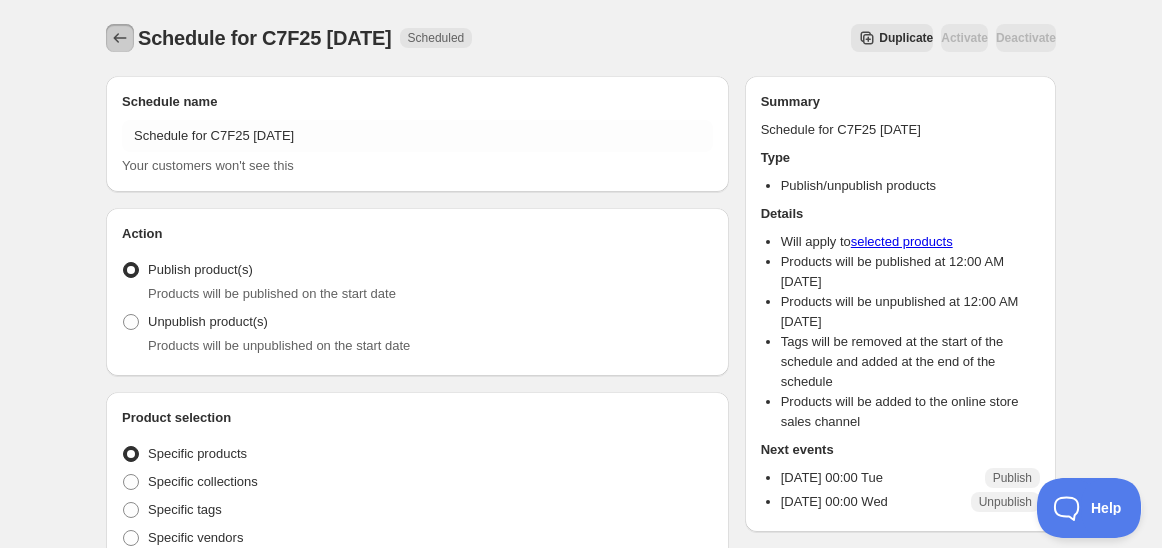click 